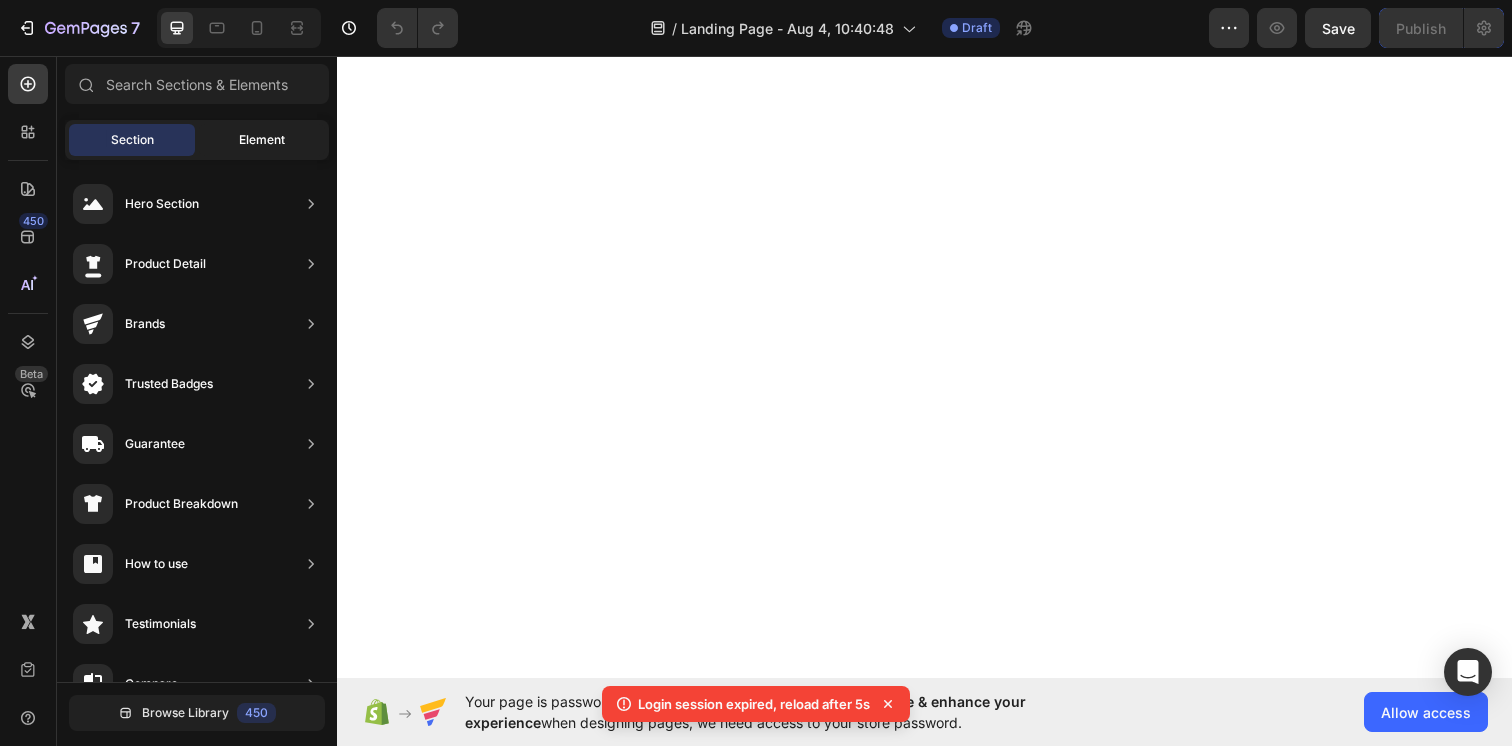 scroll, scrollTop: 0, scrollLeft: 0, axis: both 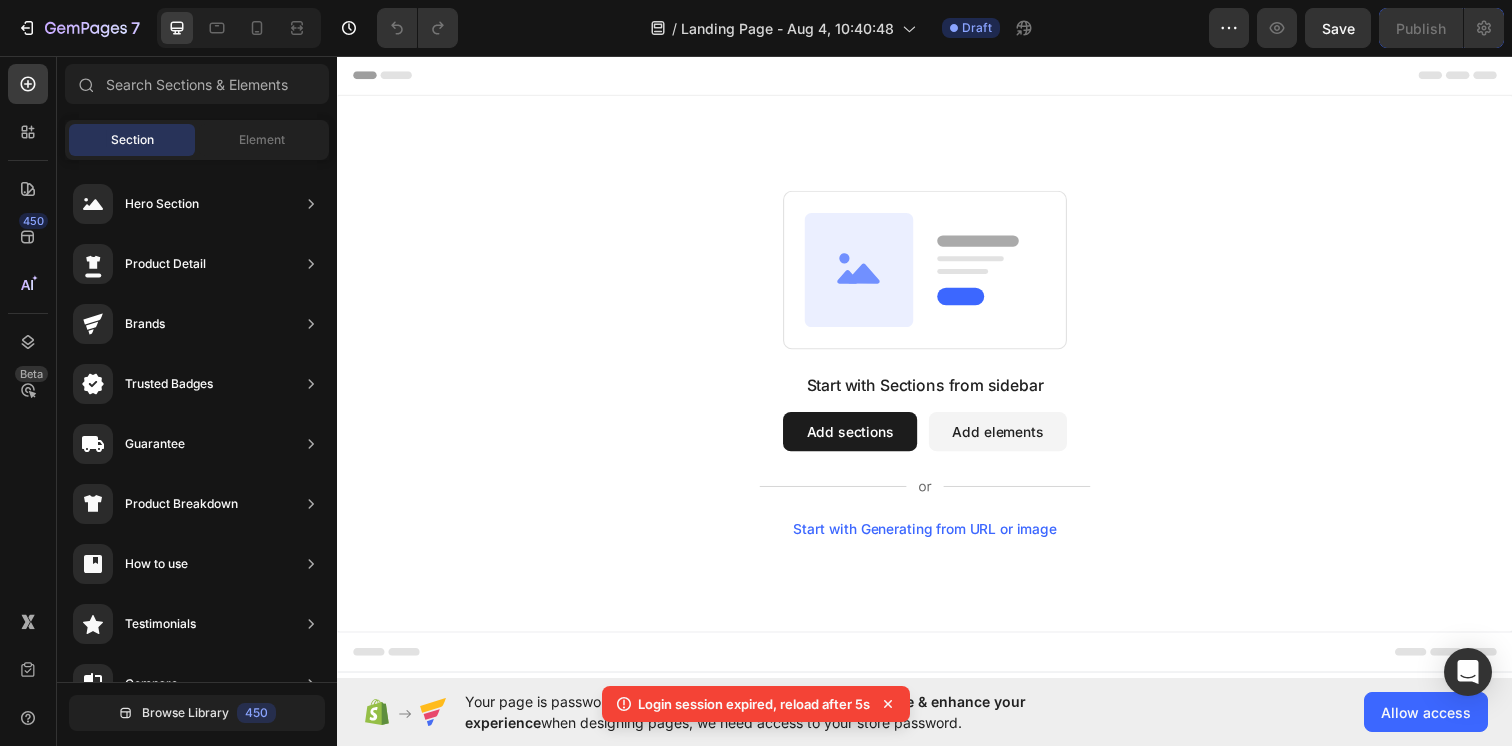 click on "Start with Sections from sidebar" at bounding box center [937, 391] 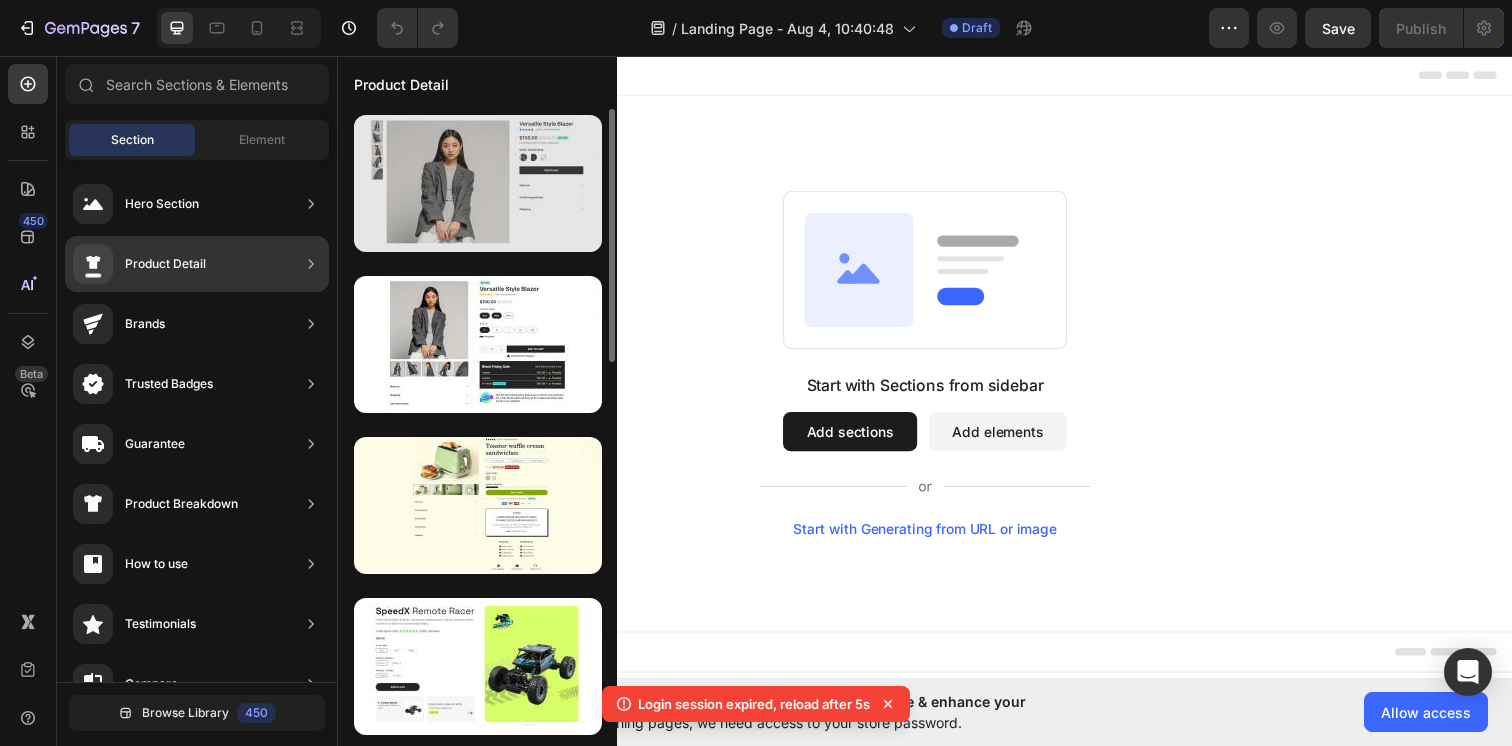 click at bounding box center [478, 183] 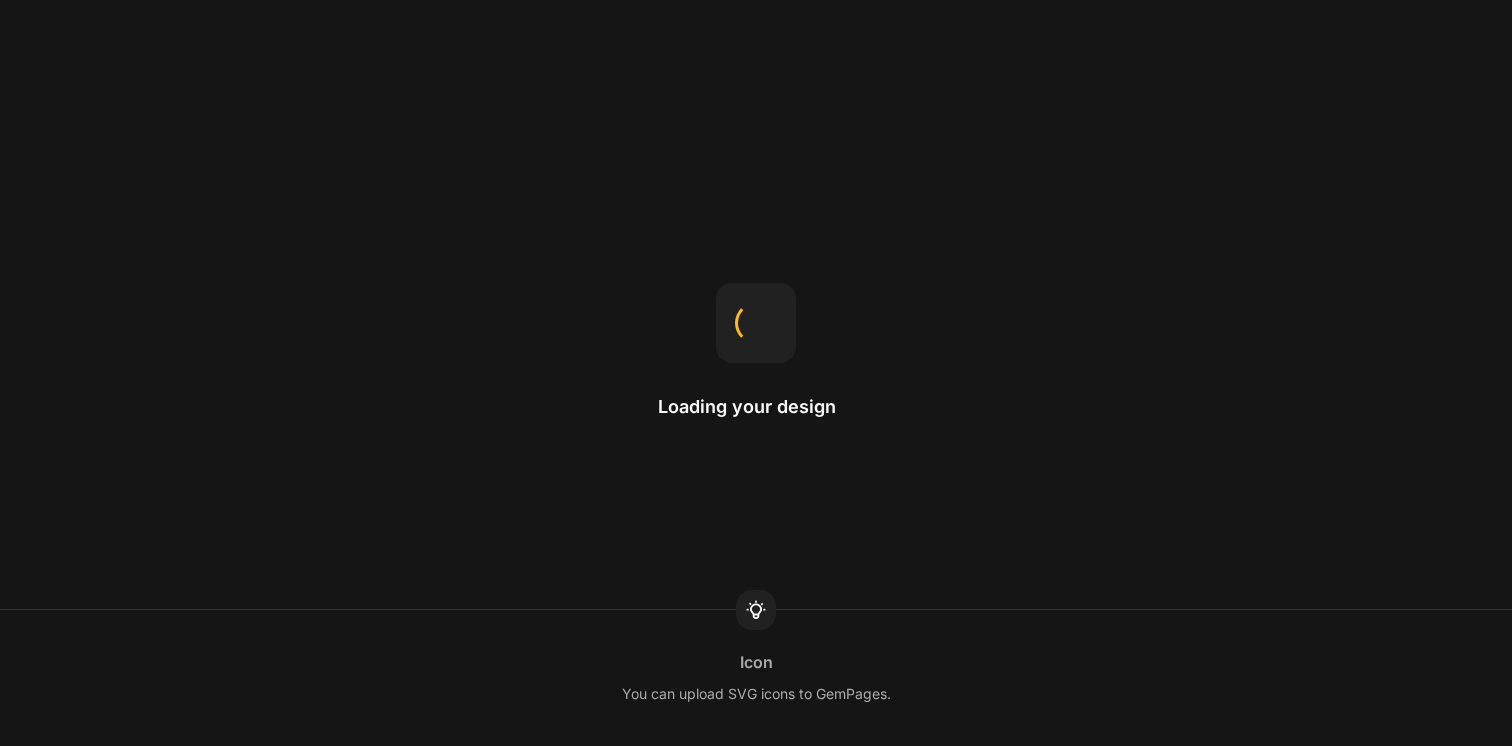 scroll, scrollTop: 0, scrollLeft: 0, axis: both 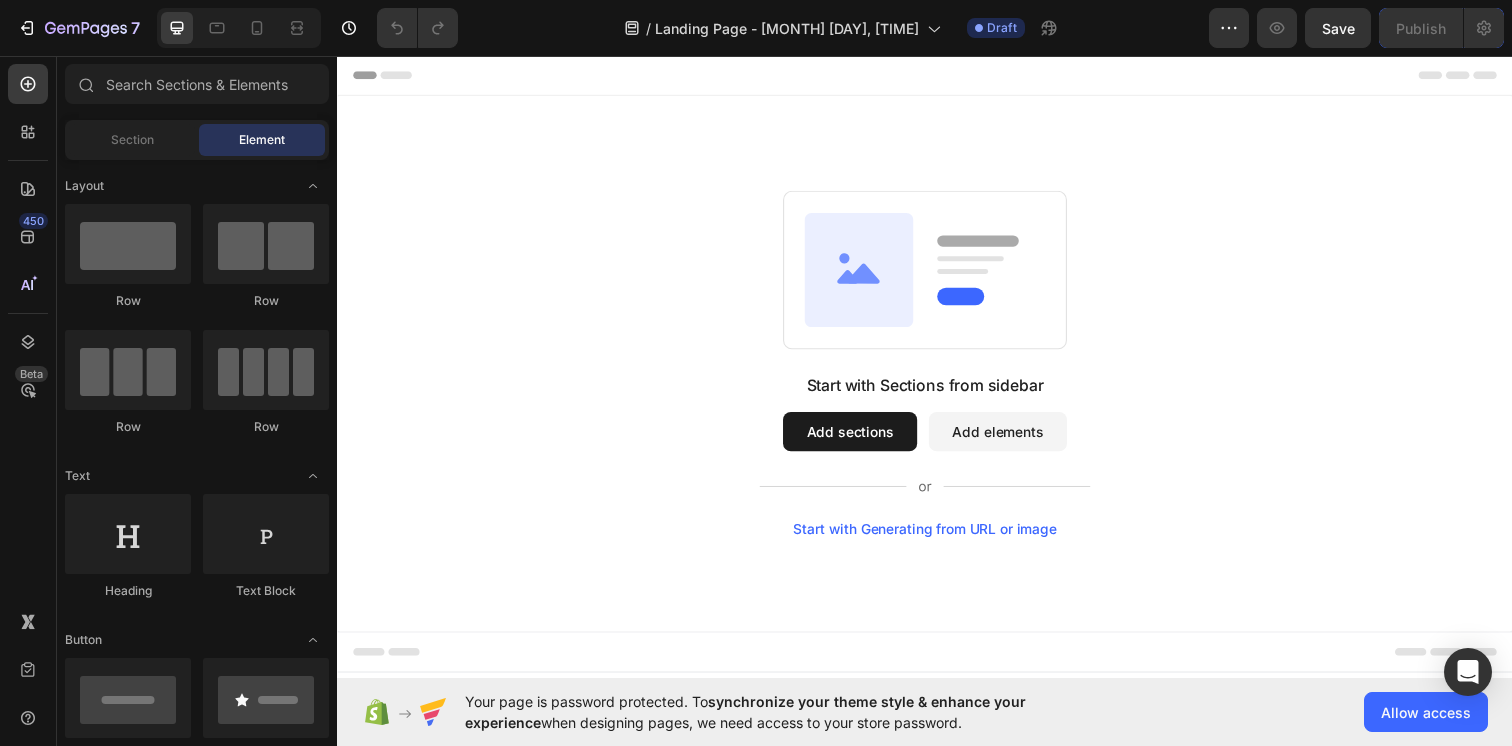 click on "Add sections" at bounding box center [860, 439] 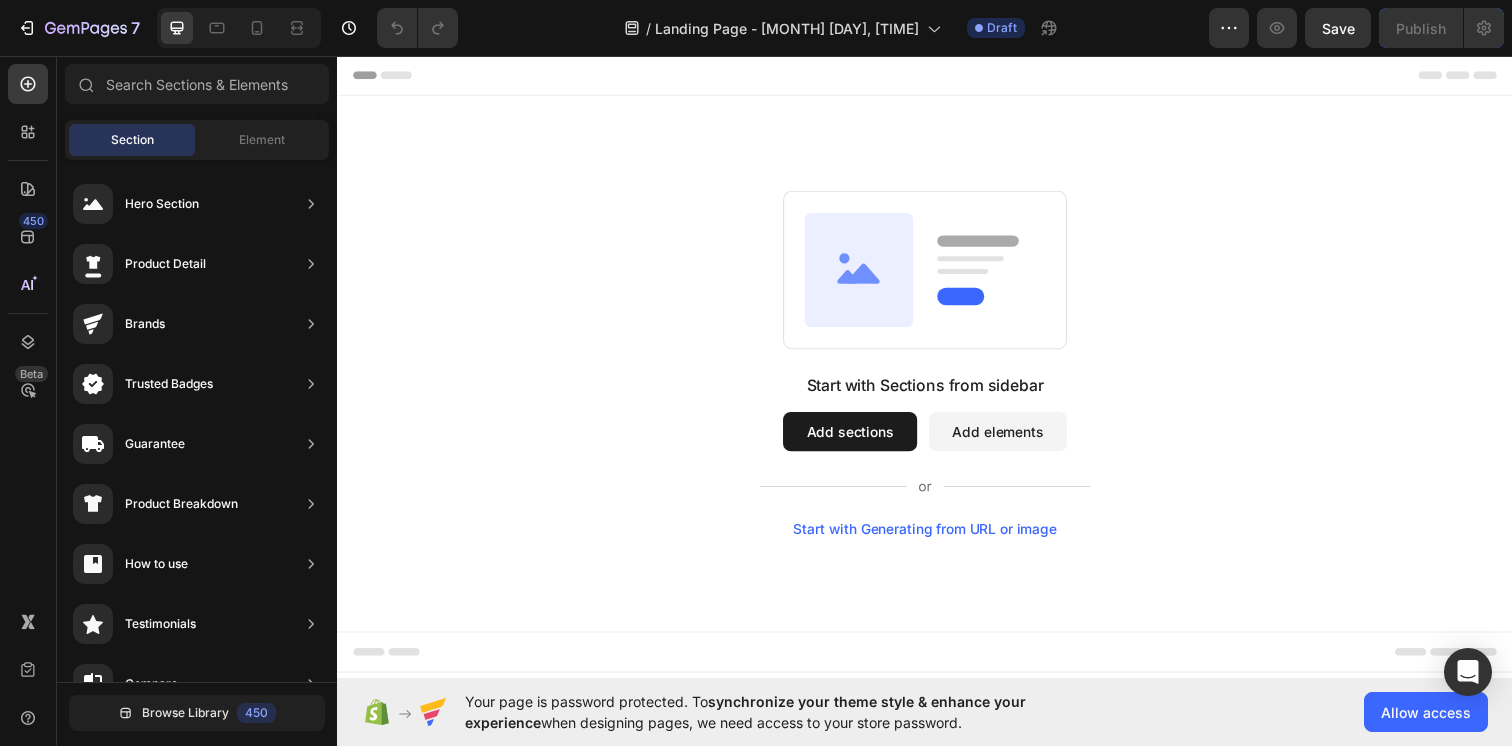 click on "Start with Sections from sidebar Add sections Add elements Start with Generating from URL or image" at bounding box center [937, 370] 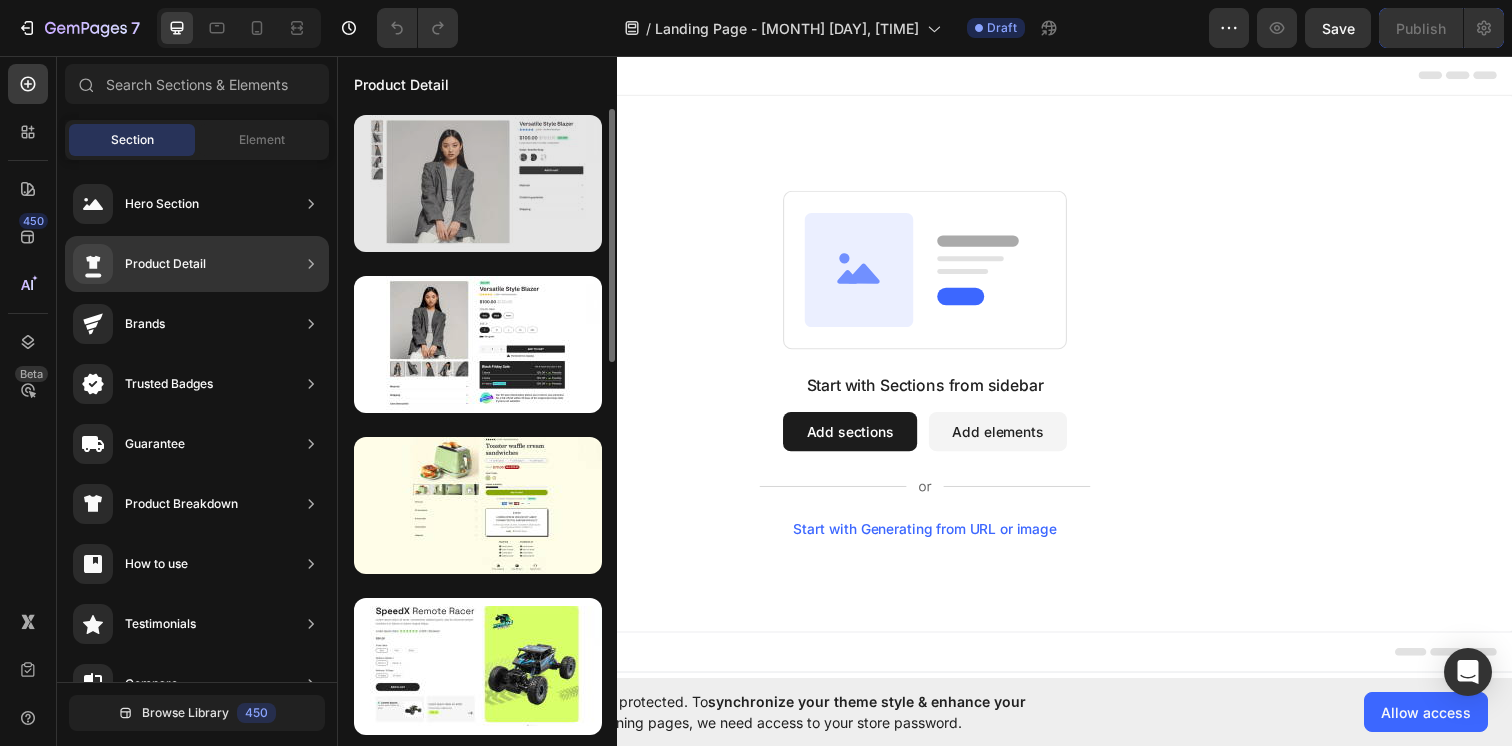 click at bounding box center [478, 183] 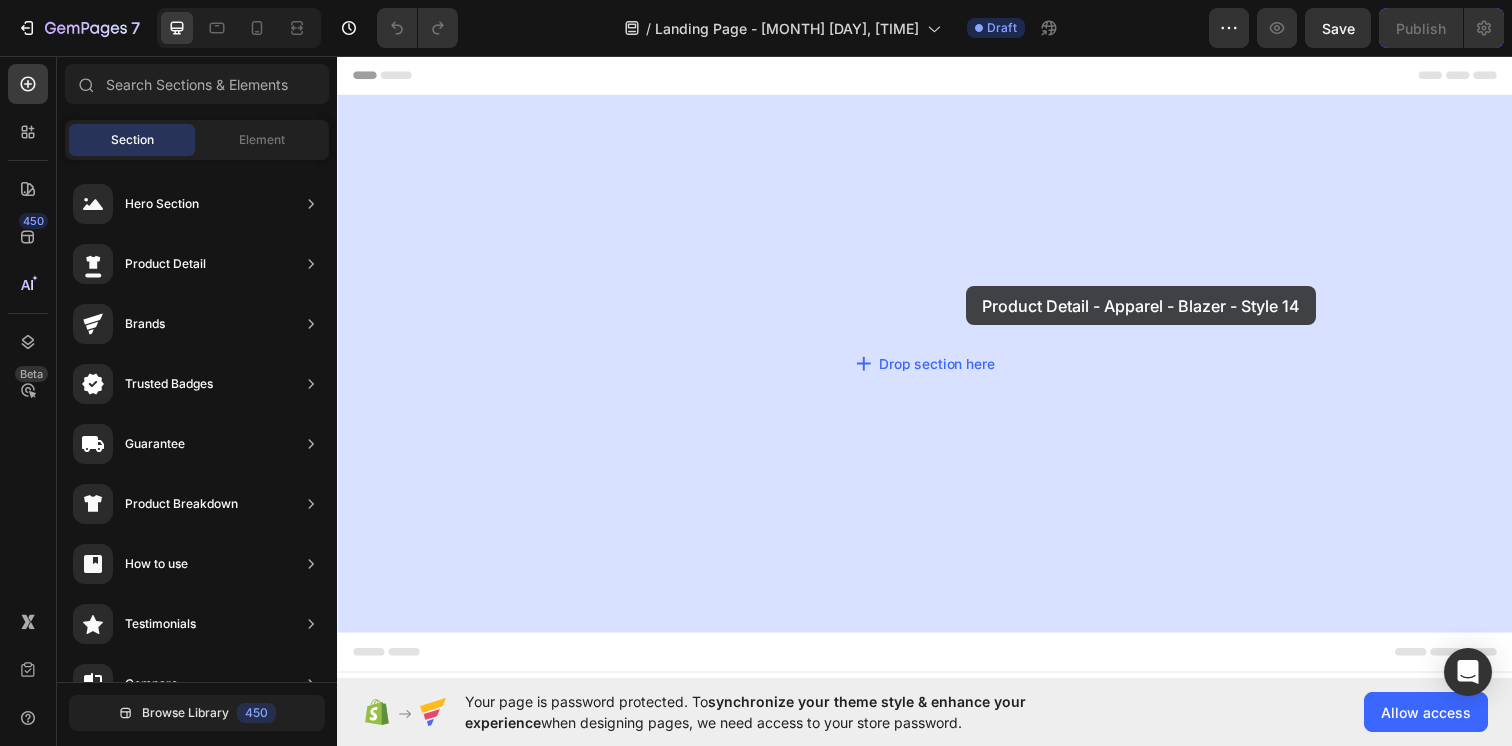 drag, startPoint x: 770, startPoint y: 271, endPoint x: 880, endPoint y: 251, distance: 111.8034 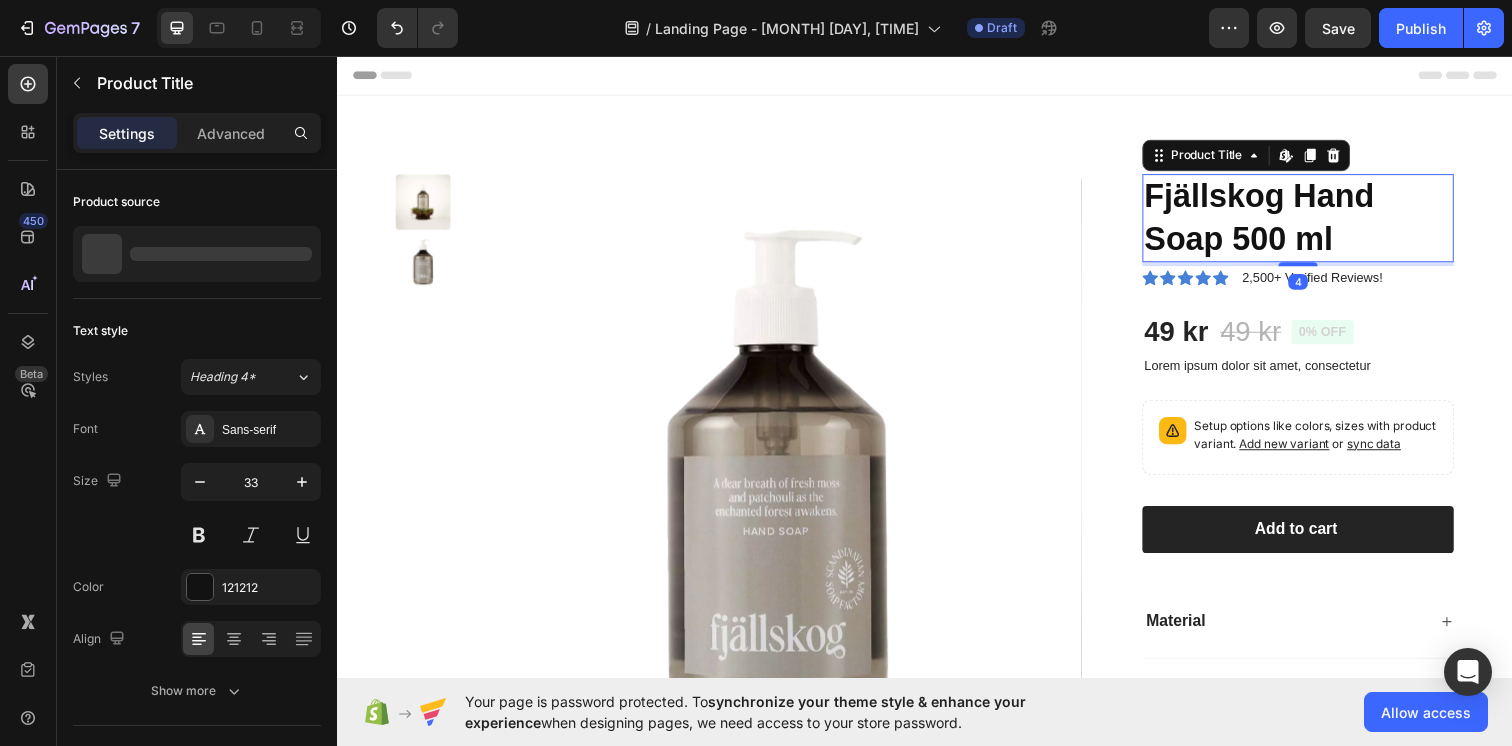 click on "Fjällskog Hand Soap 500 ml" at bounding box center [1318, 221] 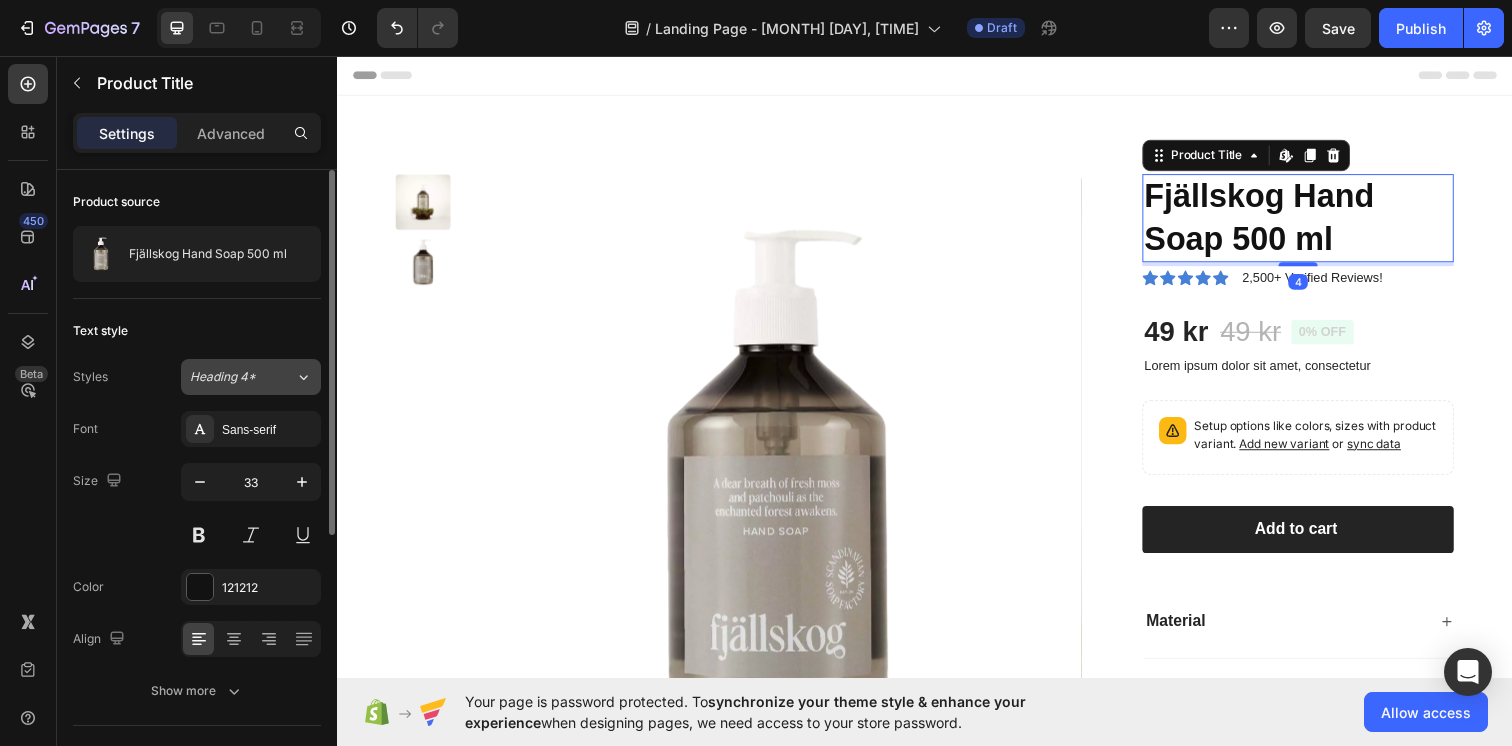 click on "Heading 4*" at bounding box center [242, 377] 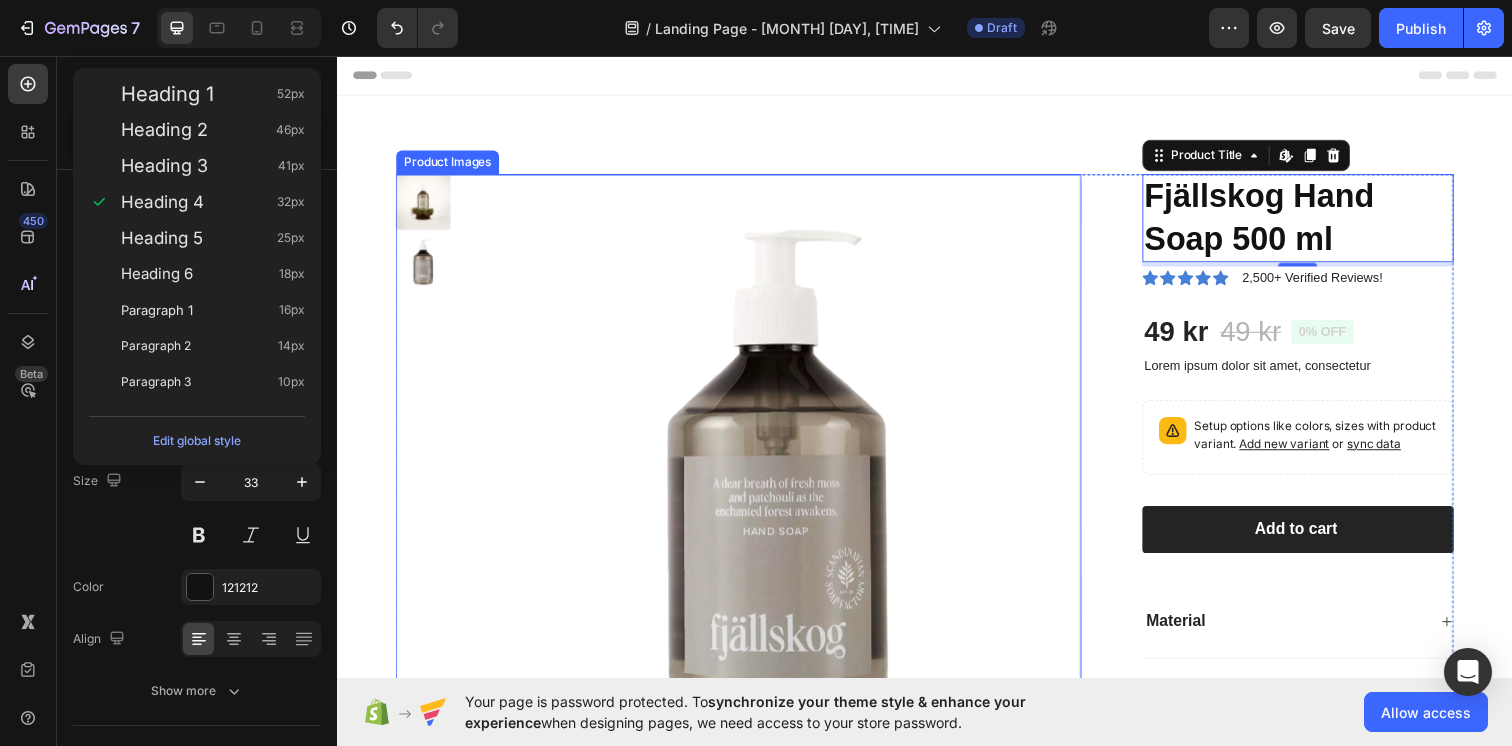 click at bounding box center (787, 486) 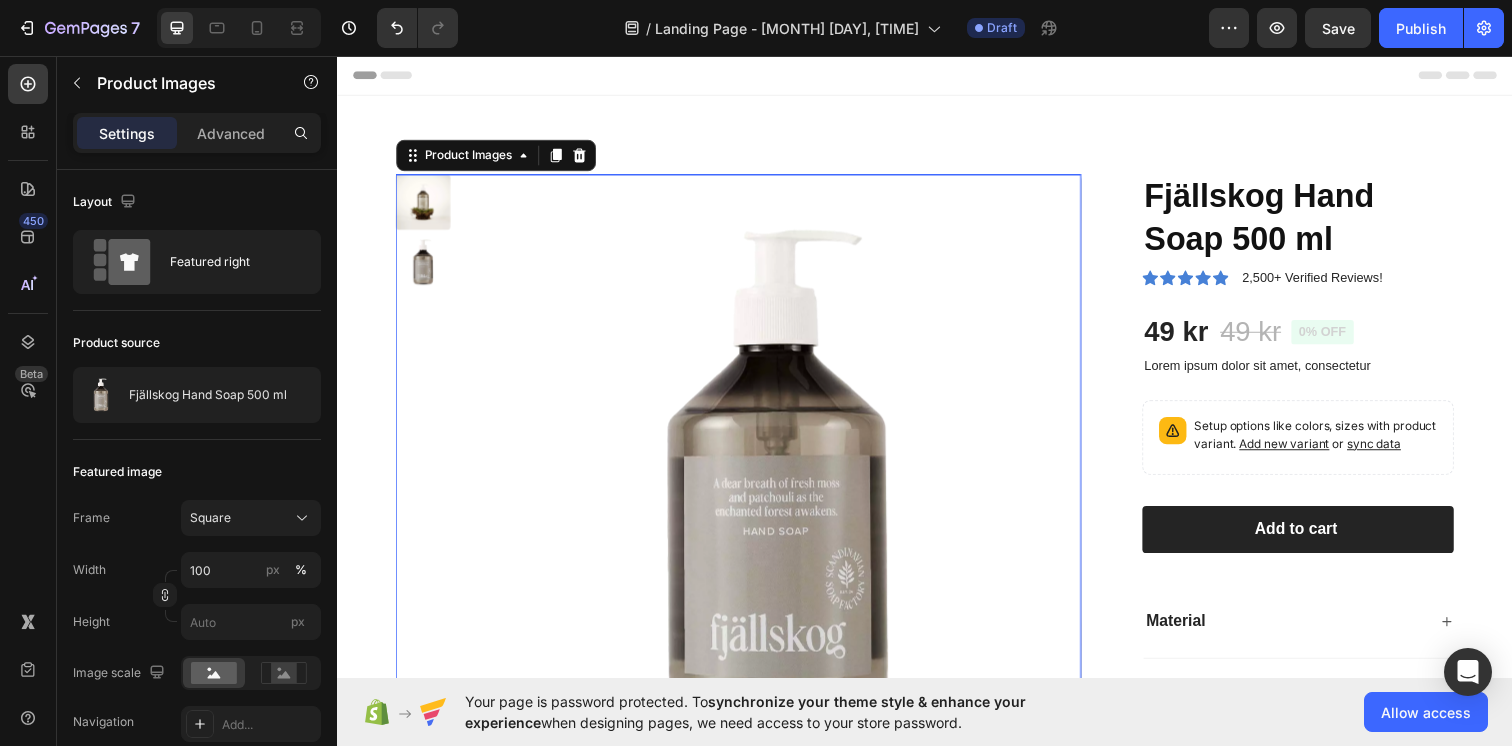 click on "Product Images   16 Fjällskog Hand Soap 500 ml Product Title Icon Icon Icon Icon Icon Icon List 2,500+ Verified Reviews! Text Block Row 49 kr Product Price Product Price 49 kr Product Price Product Price 0% off Product Badge Row Lorem ipsum dolor sit amet, consectetur  Text Block Setup options like colors, sizes with product variant.       Add new variant   or   sync data Product Variants & Swatches
1
Product Quantity Row Add to cart Add to Cart Row
Material
Comfort guarantee
Shipping Accordion Row Product Section 1" at bounding box center [937, 499] 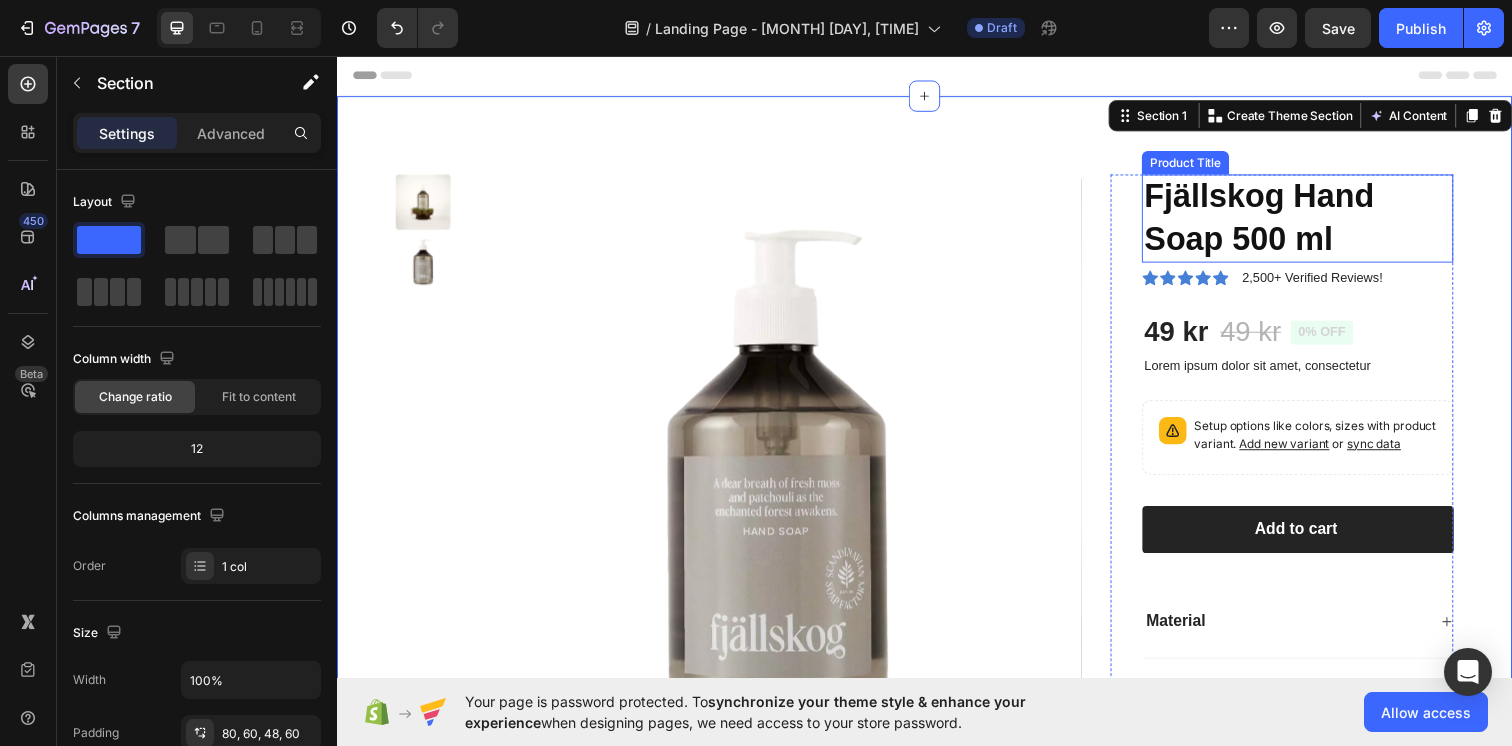 click on "Fjällskog Hand Soap 500 ml" at bounding box center [1318, 221] 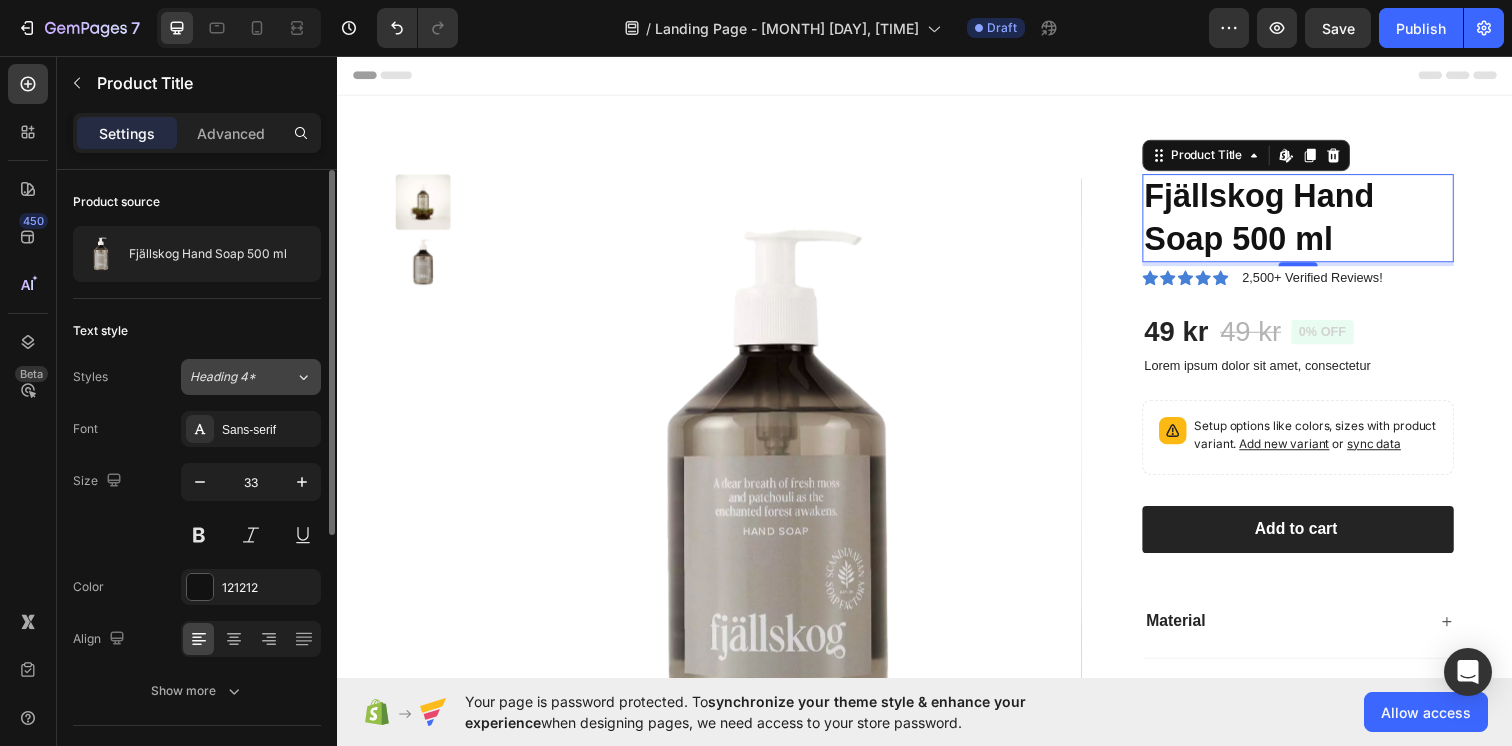click on "Heading 4*" at bounding box center (230, 377) 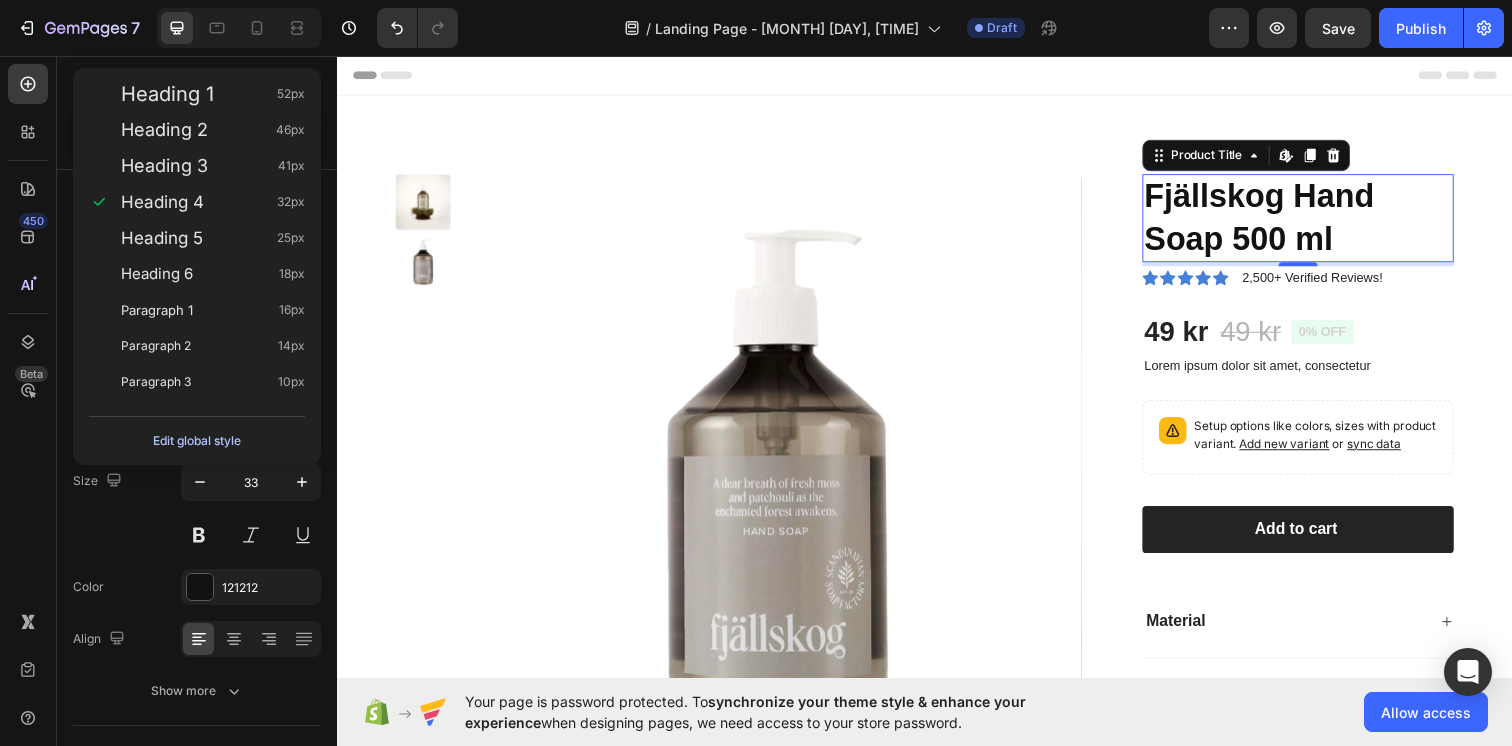 click on "Edit global style" at bounding box center (197, 441) 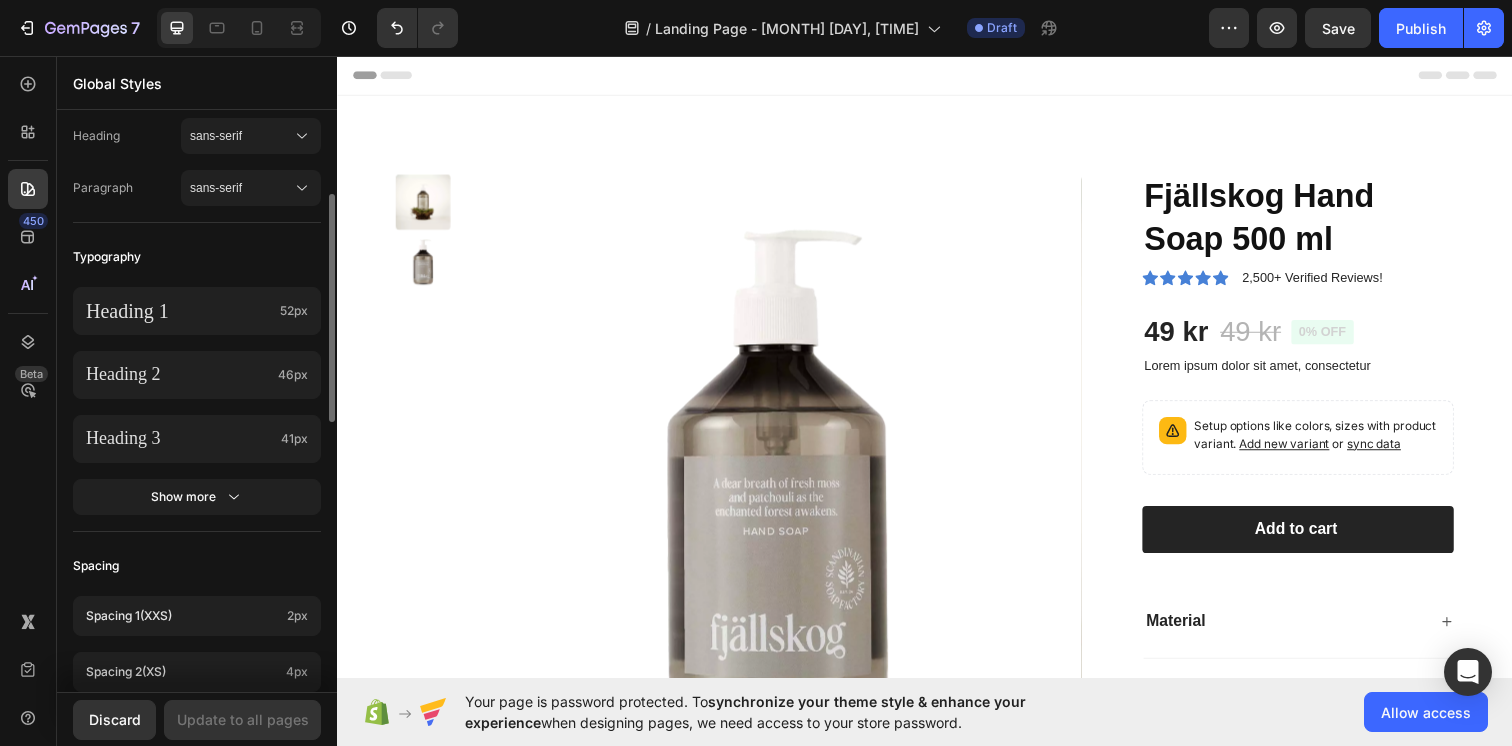 scroll, scrollTop: 350, scrollLeft: 0, axis: vertical 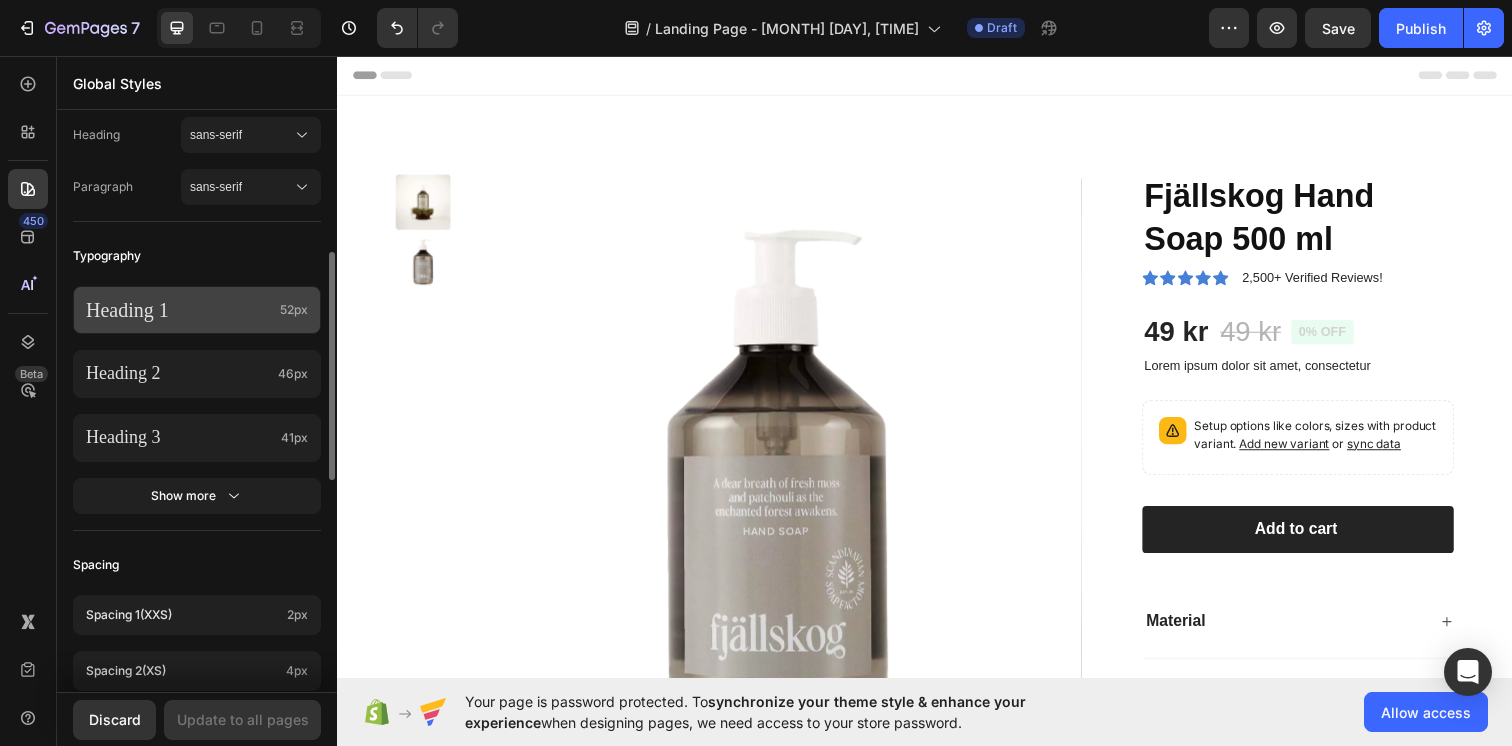 click on "Heading 1" at bounding box center [179, 310] 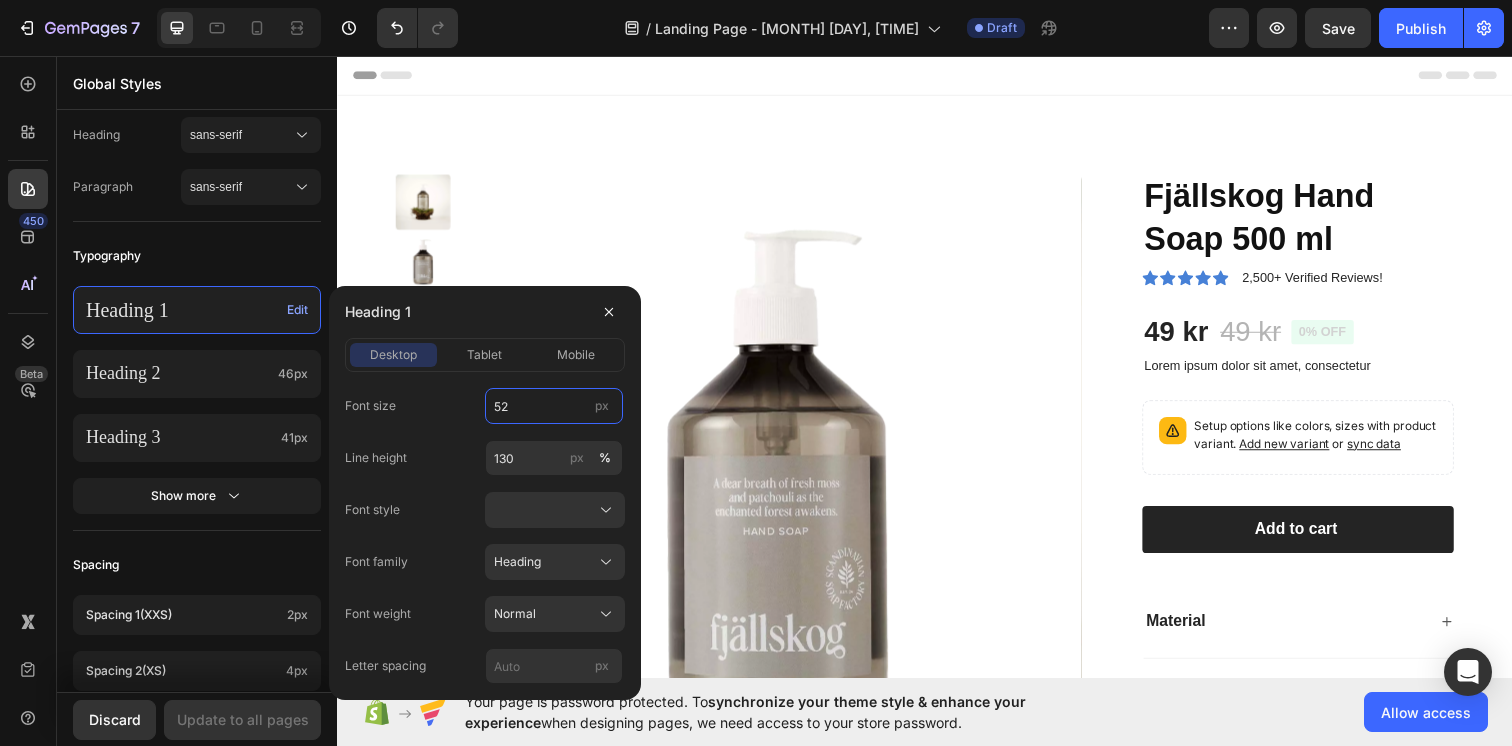 click on "52" at bounding box center (554, 406) 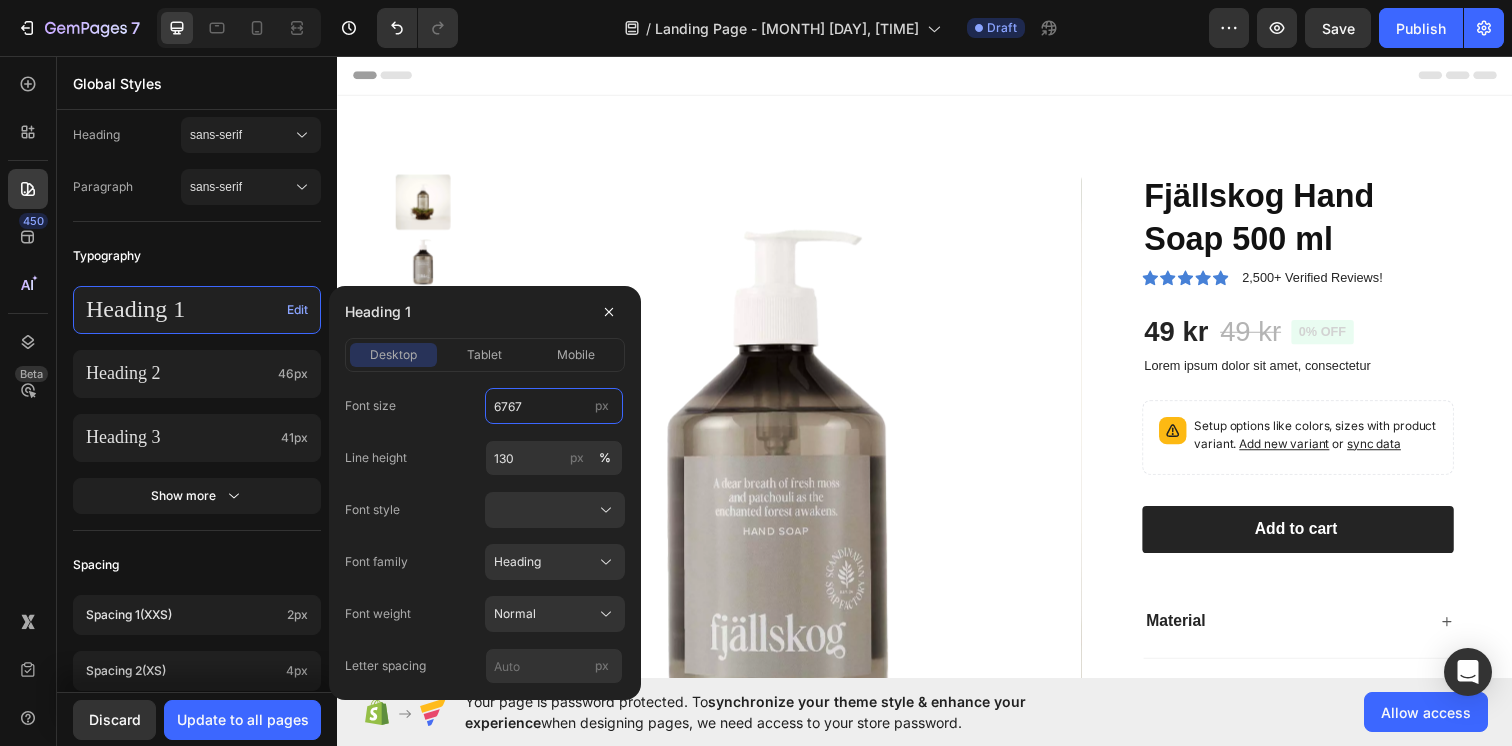 type on "6767" 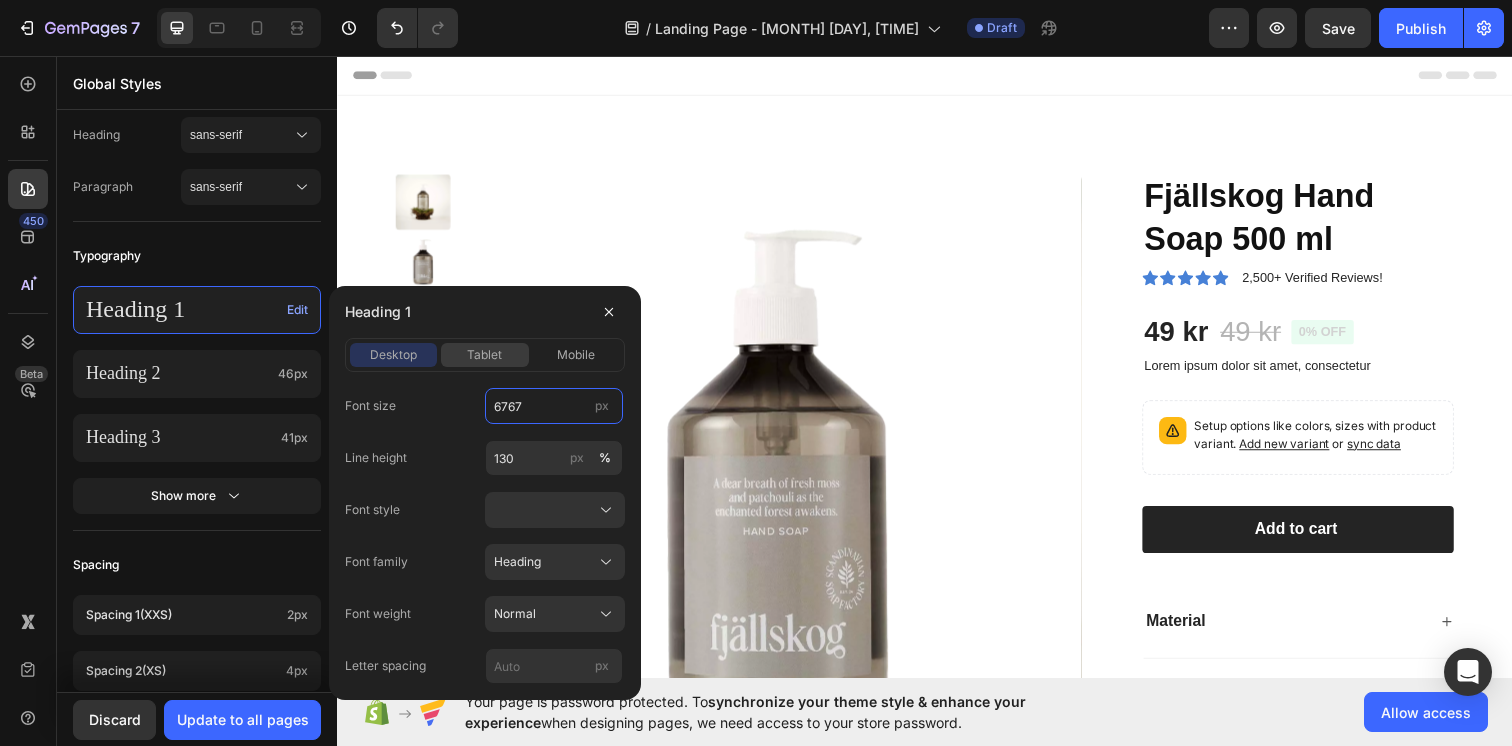 click on "tablet" 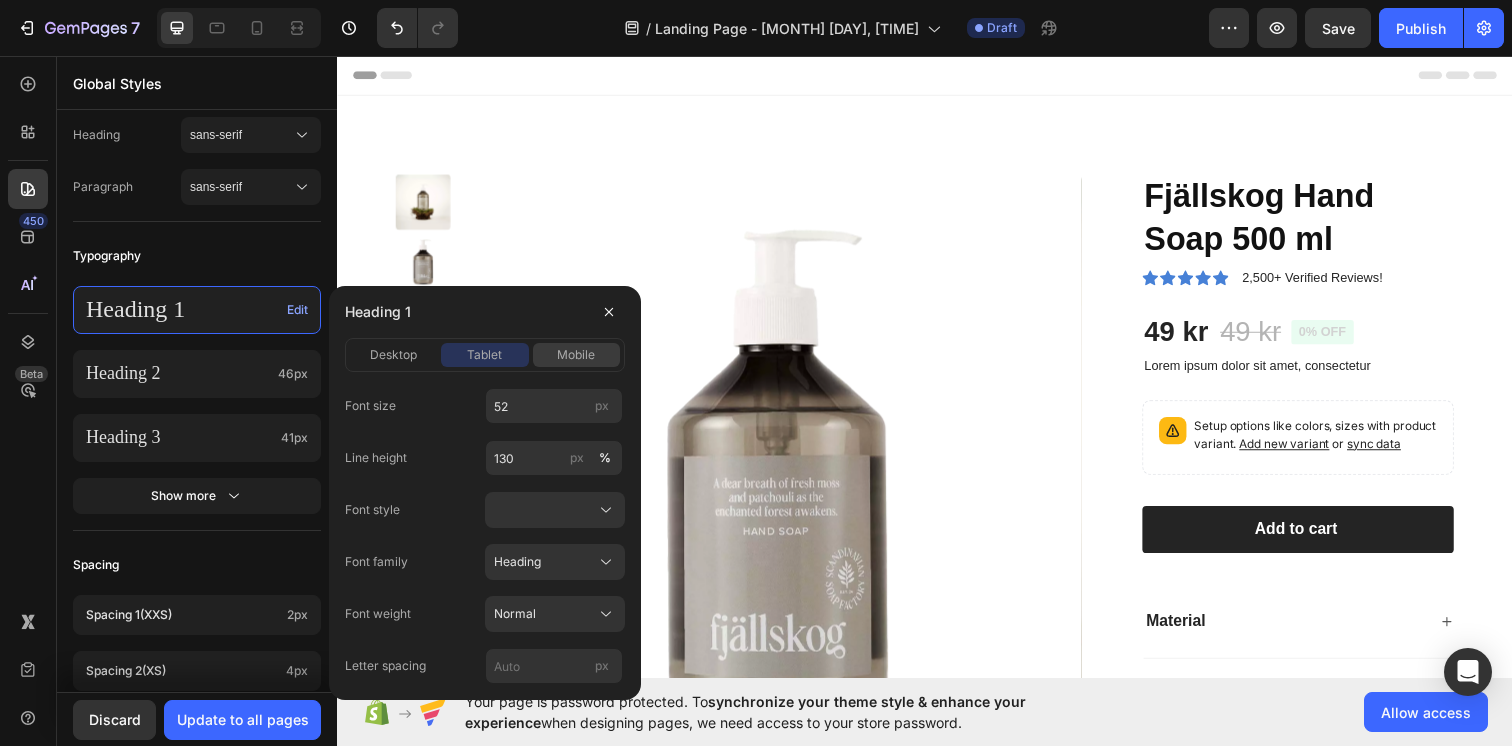 click on "mobile" at bounding box center [576, 355] 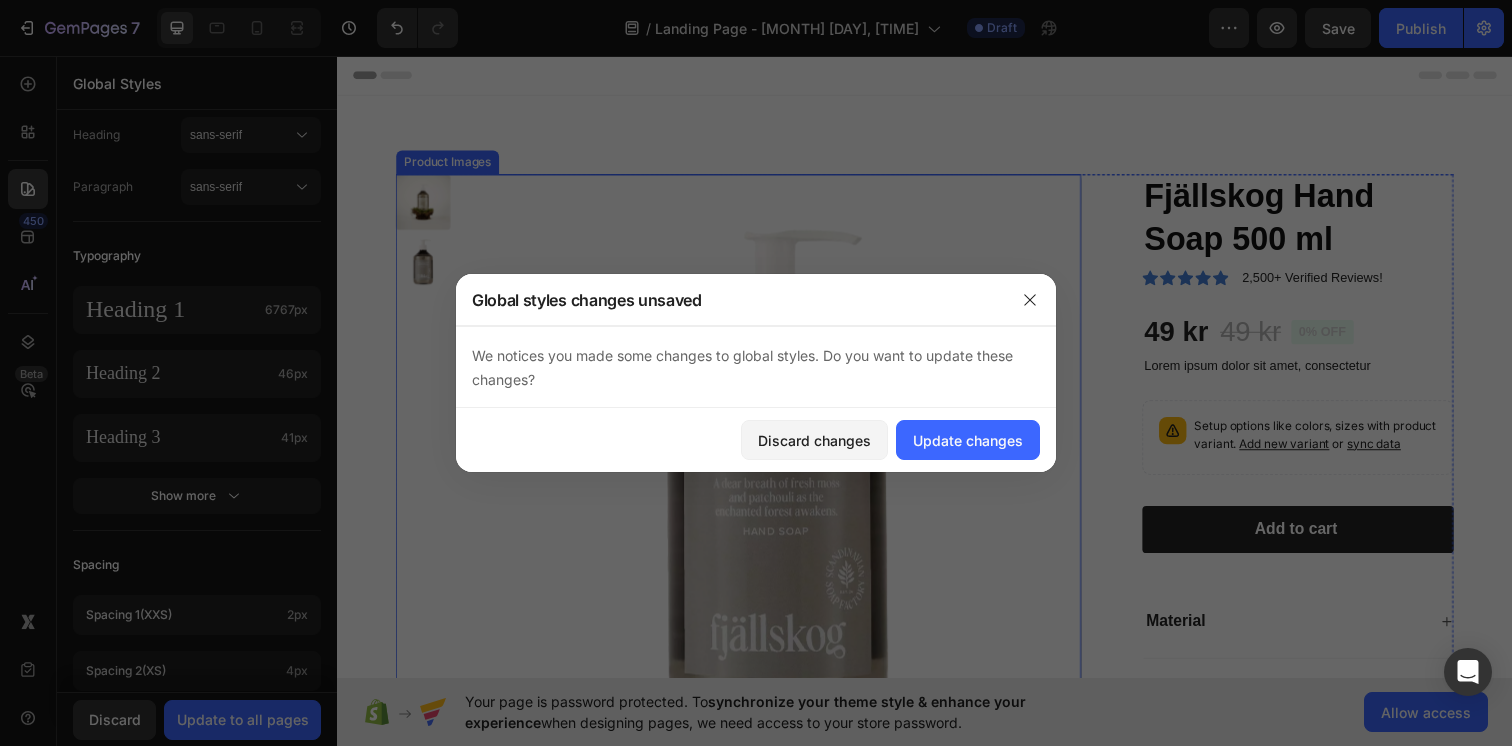 click at bounding box center [787, 486] 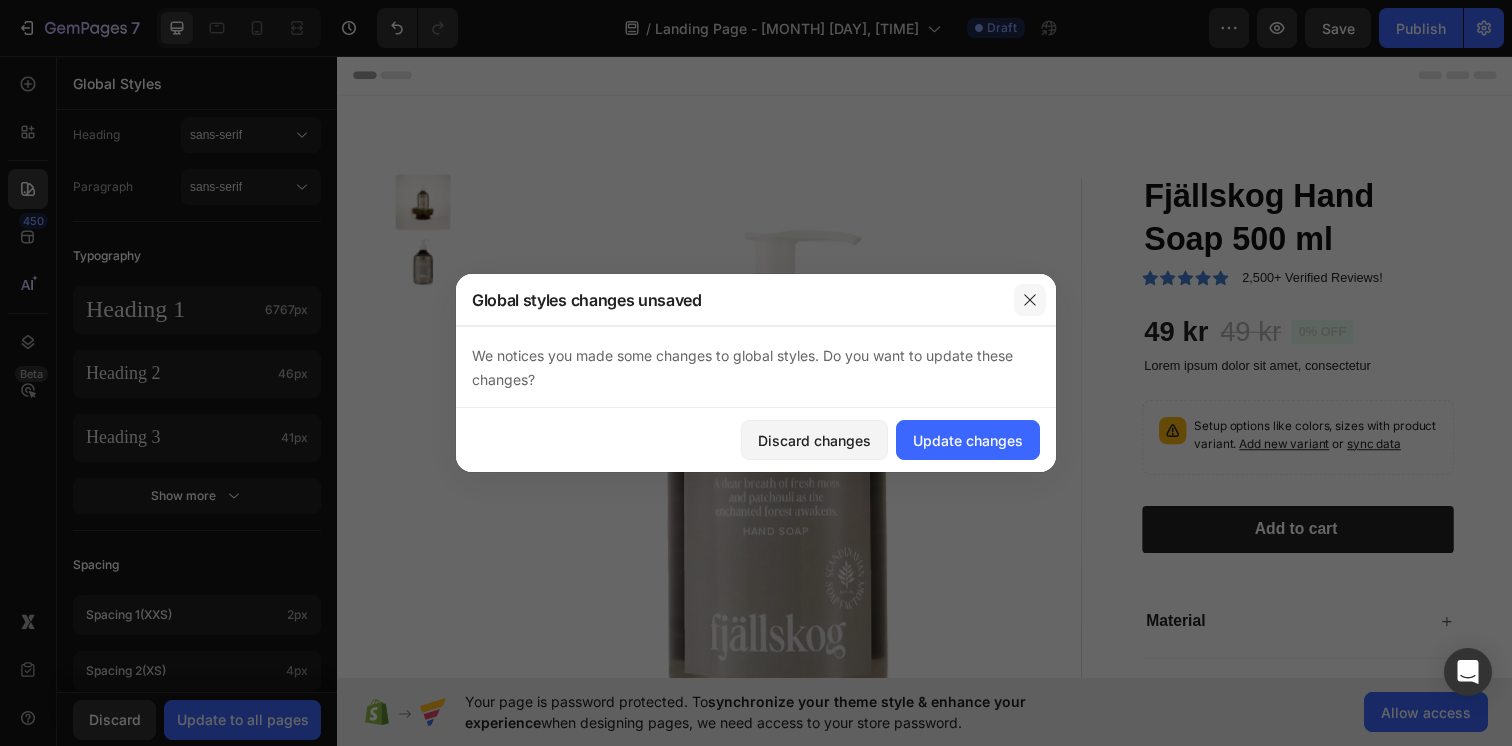 click at bounding box center (1030, 300) 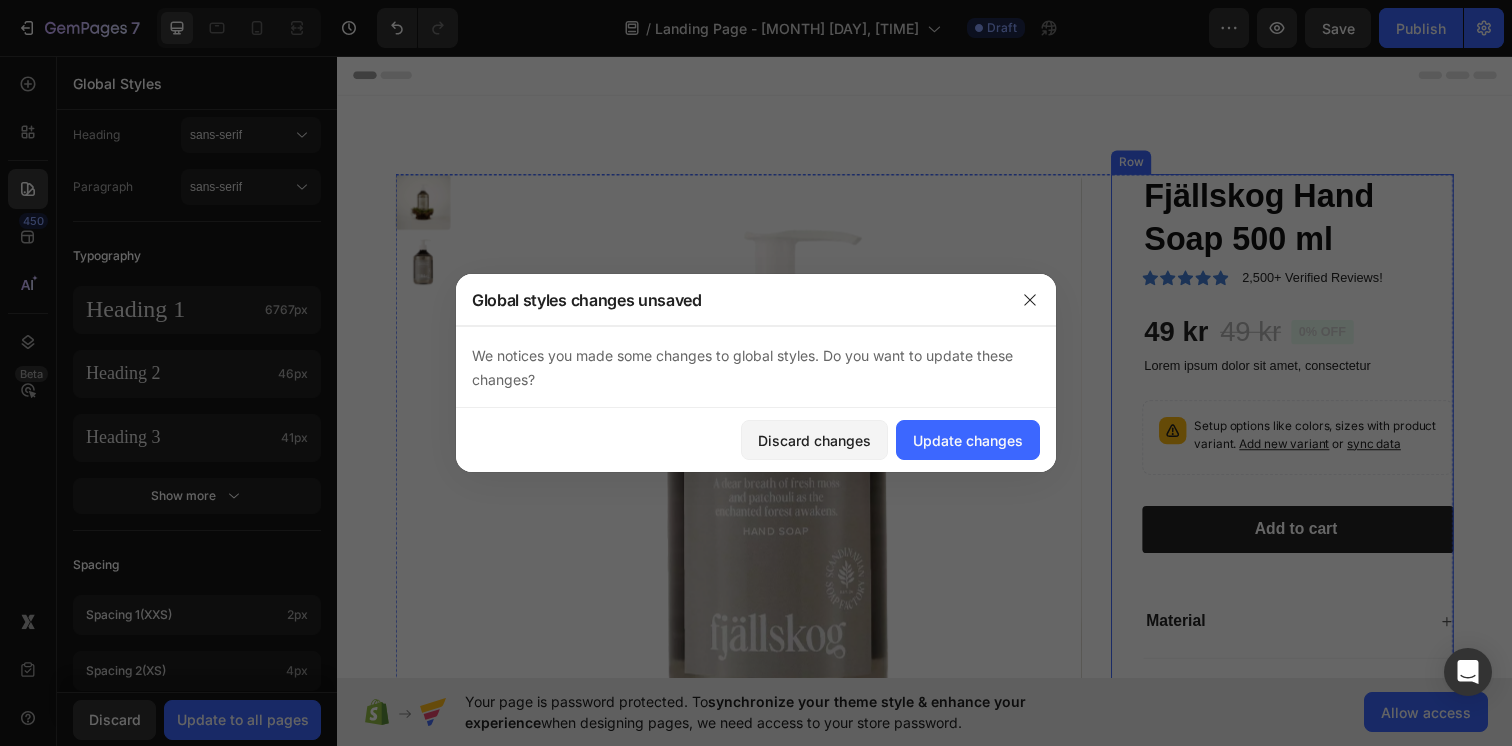 drag, startPoint x: 1148, startPoint y: 287, endPoint x: 1482, endPoint y: 352, distance: 340.26608 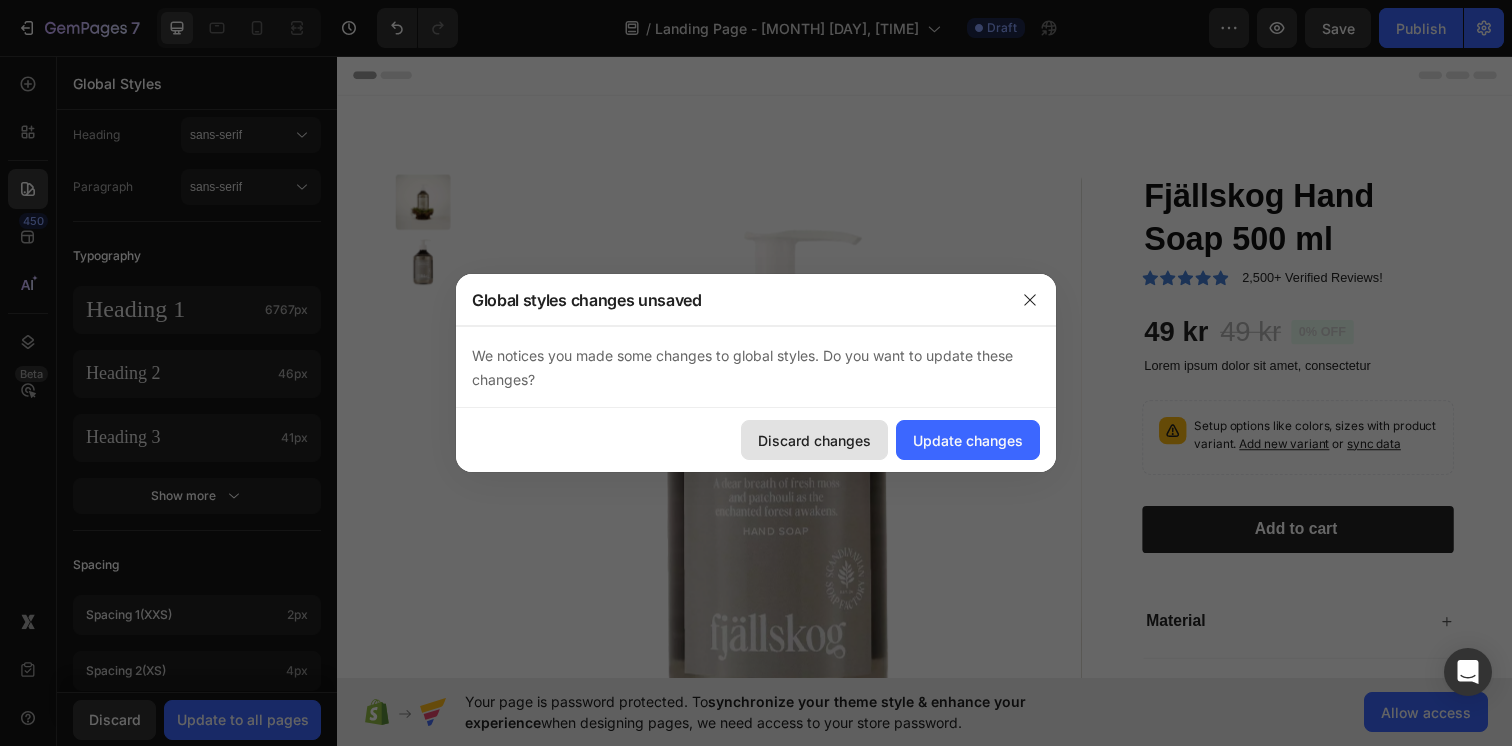 click on "Discard changes" at bounding box center [814, 440] 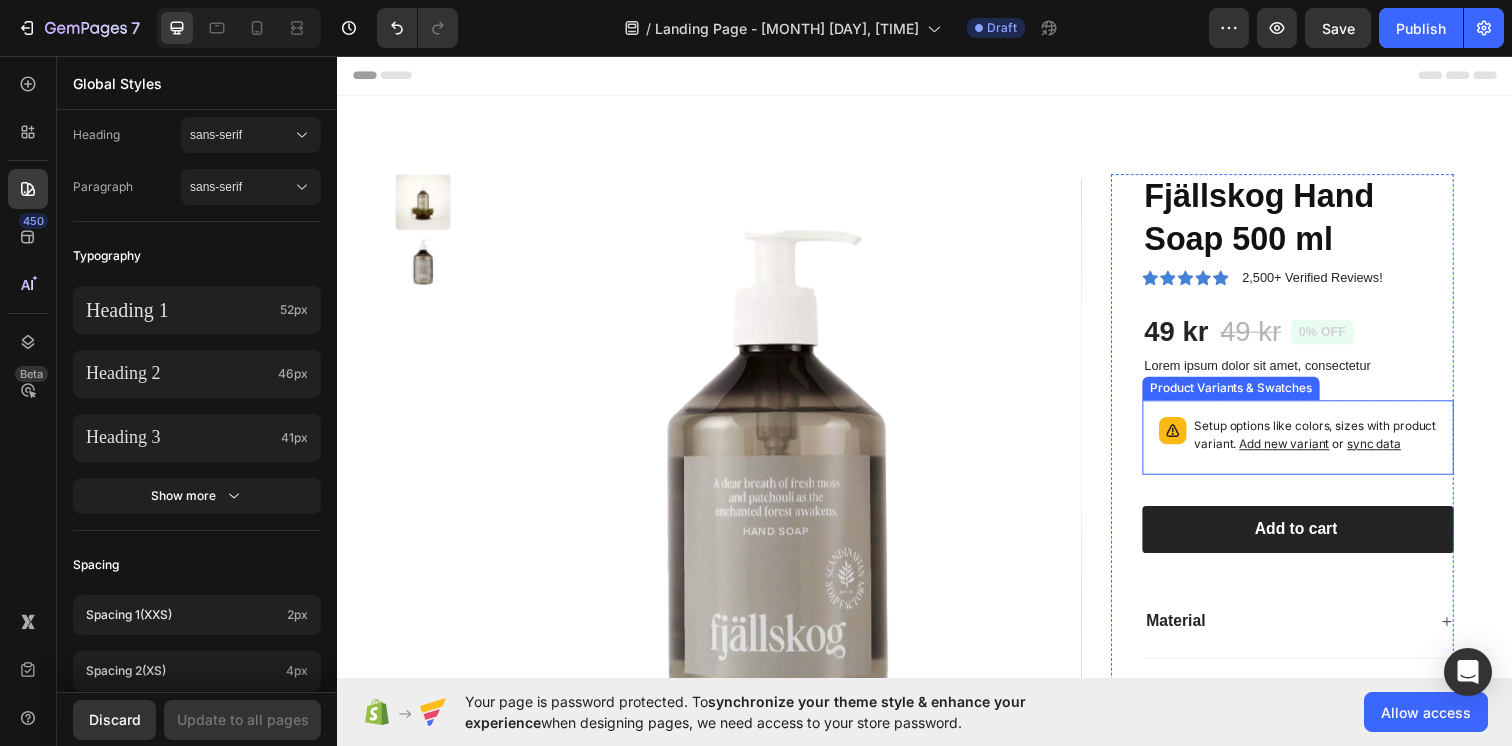 click on "Setup options like colors, sizes with product variant.       Add new variant   or   sync data" at bounding box center [1336, 445] 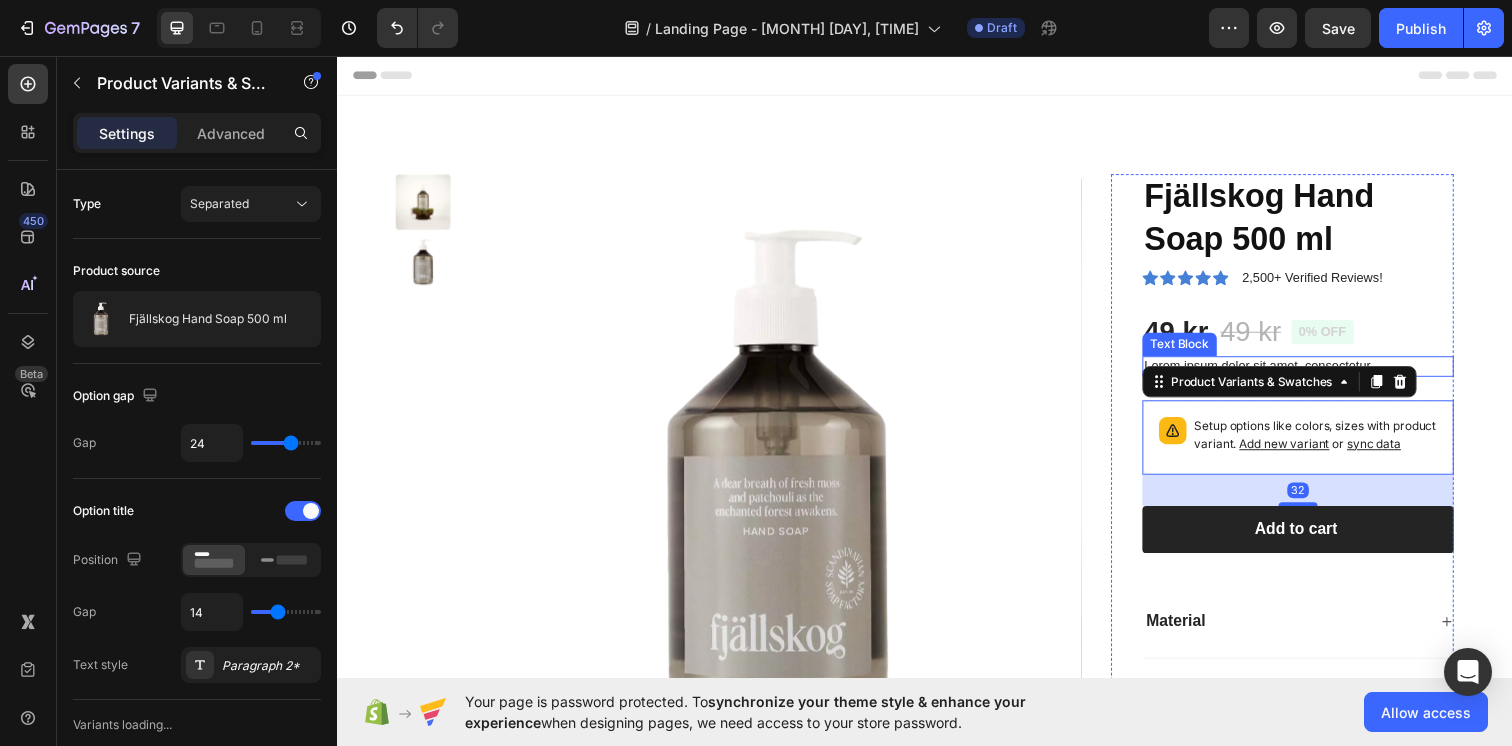 click on "Fjällskog Hand Soap 500 ml Product Title Icon Icon Icon Icon Icon Icon List 2,500+ Verified Reviews! Text Block Row 49 kr Product Price Product Price 49 kr Product Price Product Price 0% off Product Badge Row Lorem ipsum dolor sit amet, consectetur  Text Block Setup options like colors, sizes with product variant.       Add new variant   or   sync data Product Variants & Swatches   32
1
Product Quantity Row Add to cart Add to Cart Row
Material
Comfort guarantee
Shipping Accordion" at bounding box center [1318, 499] 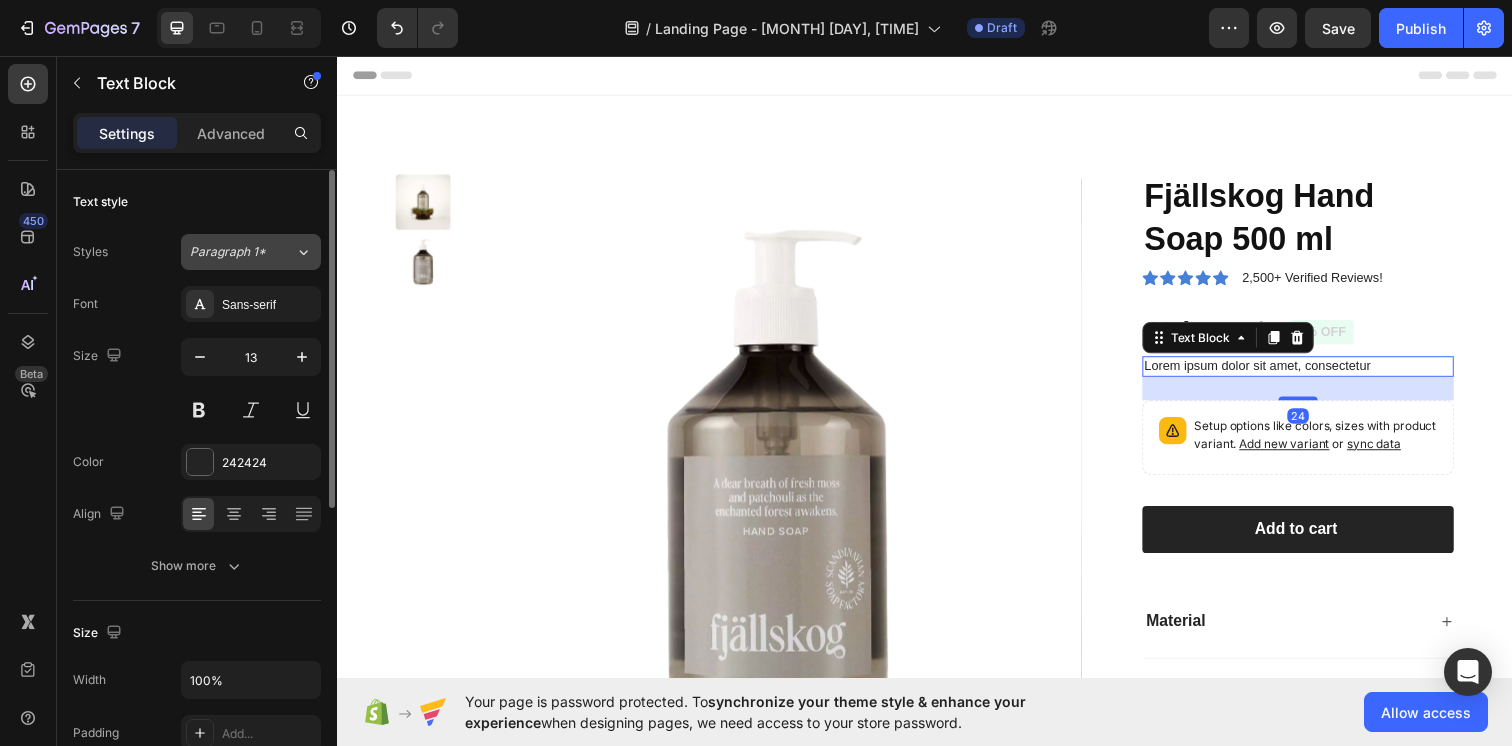 click on "Paragraph 1*" at bounding box center [242, 252] 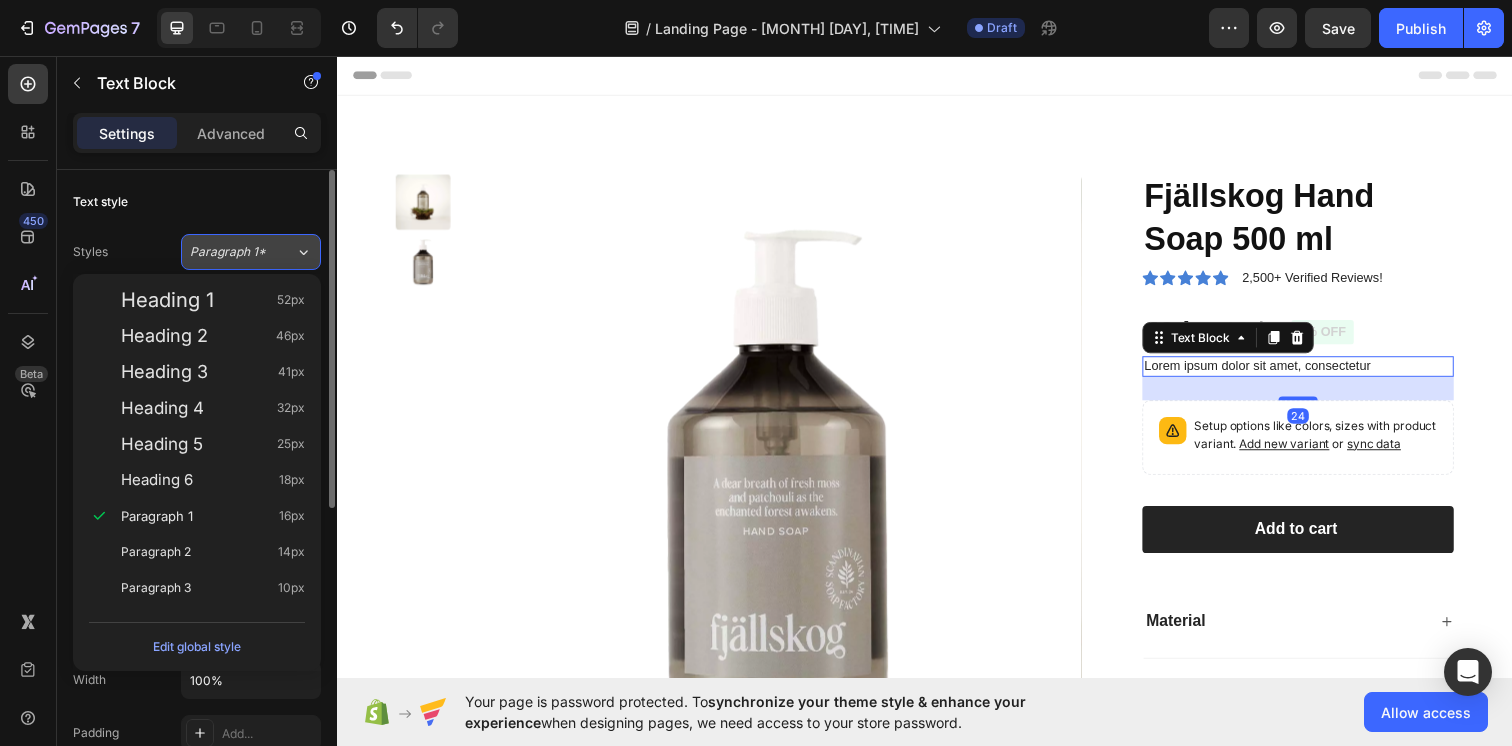 click on "Paragraph 1*" at bounding box center [242, 252] 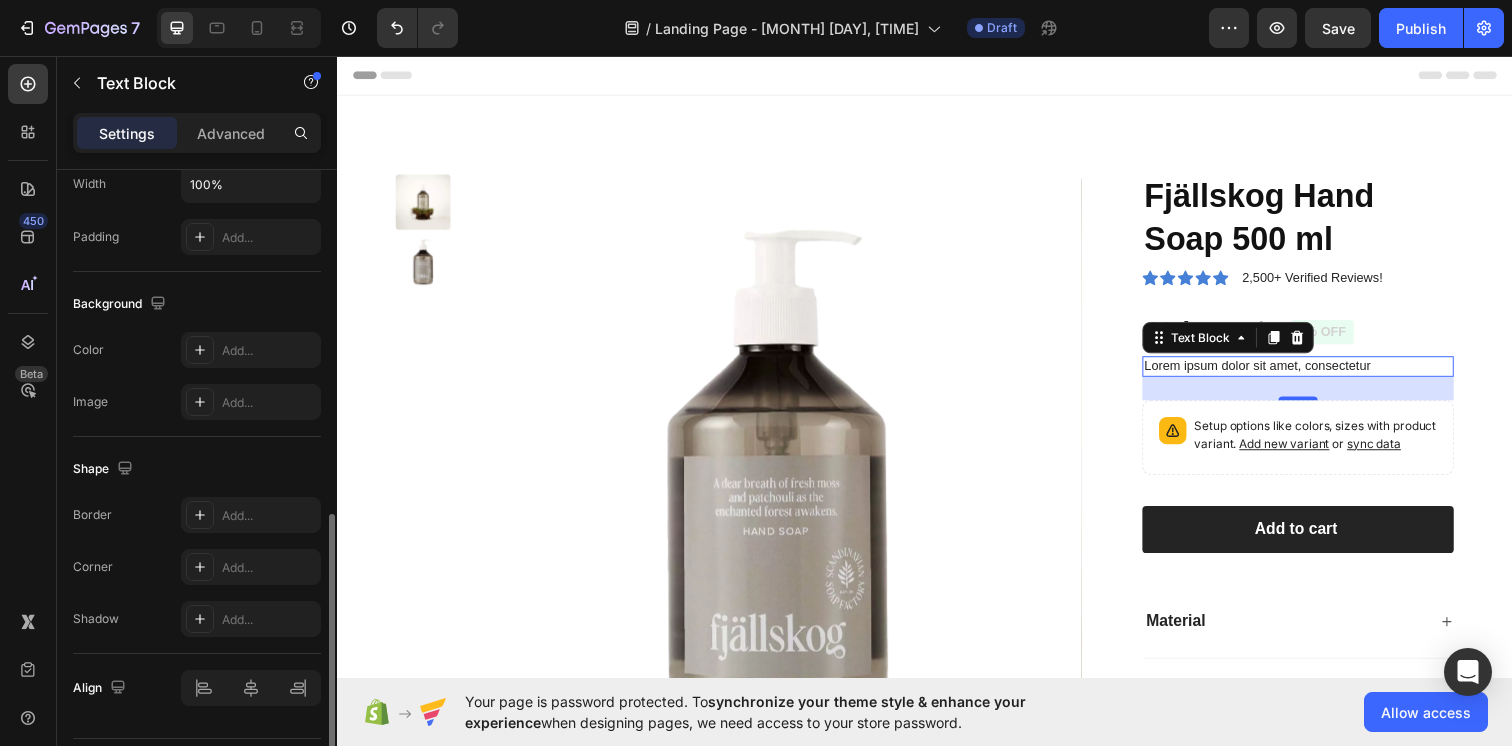 scroll, scrollTop: 552, scrollLeft: 0, axis: vertical 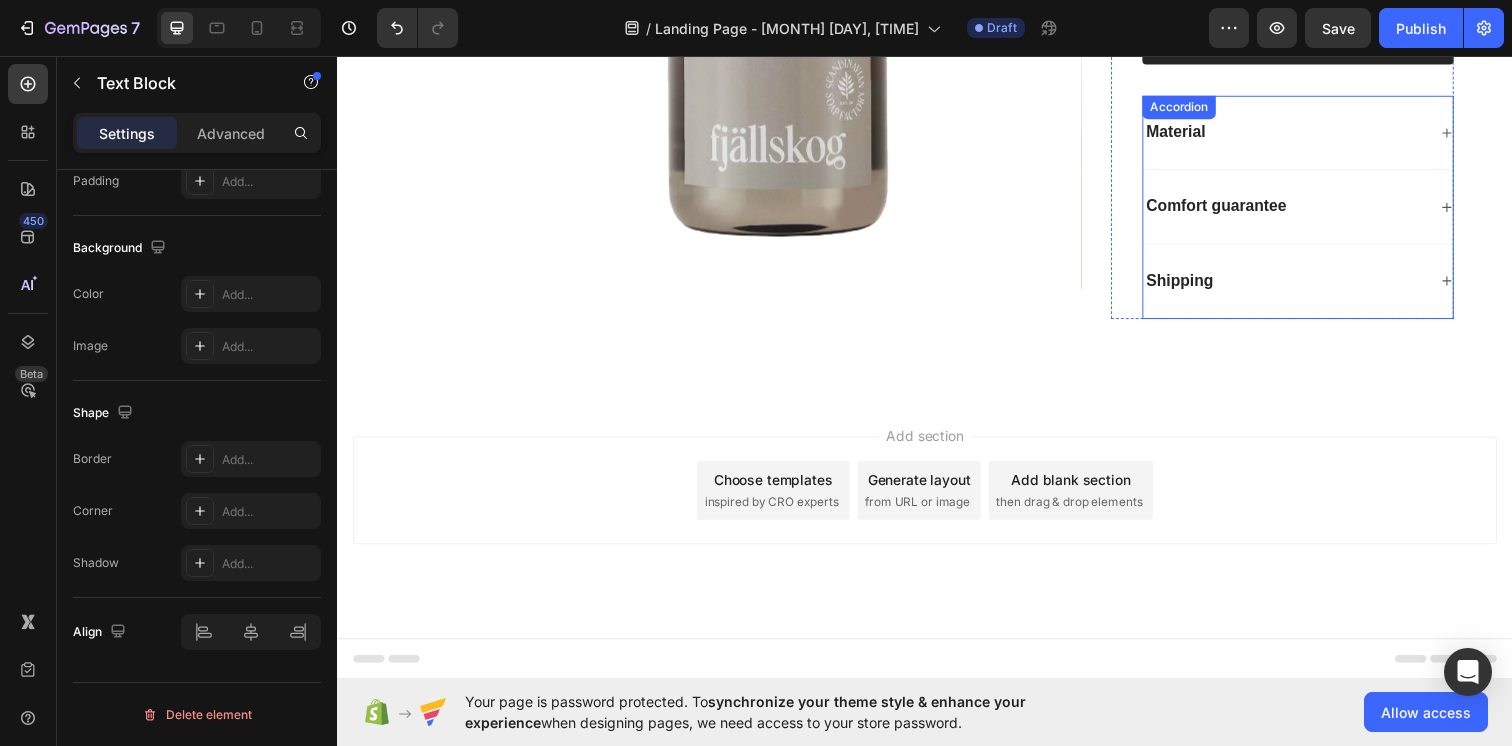 click on "Material" at bounding box center [1318, 134] 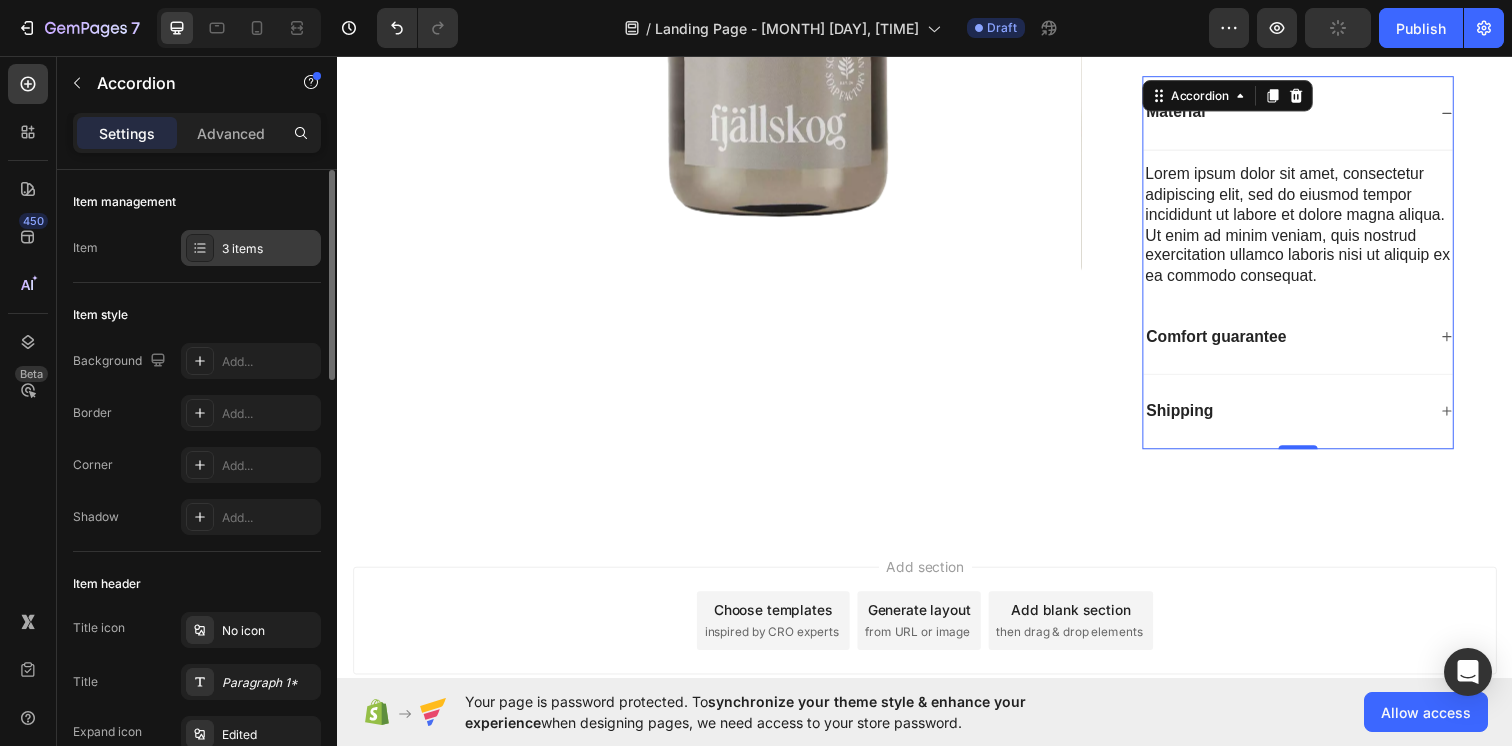 click 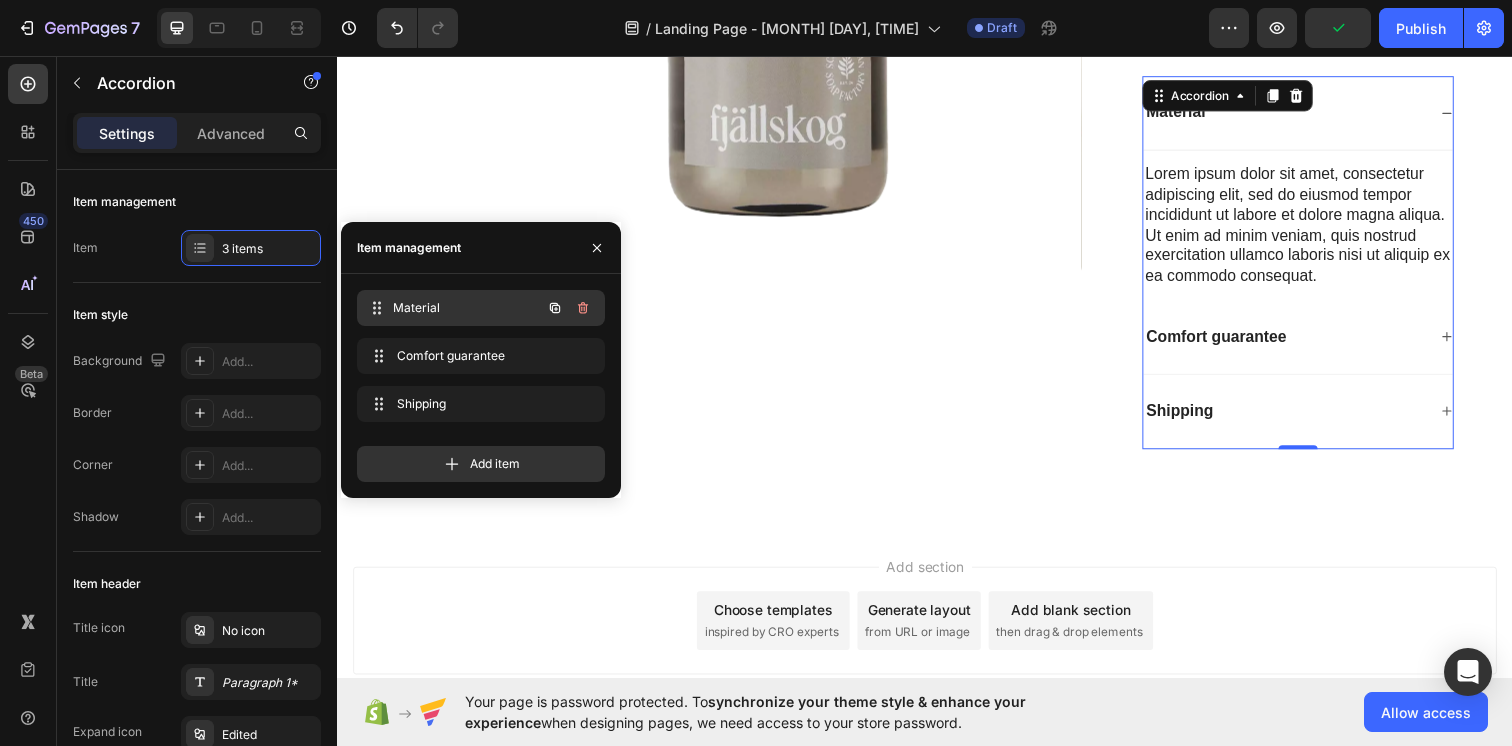 click on "Material Material" at bounding box center (481, 308) 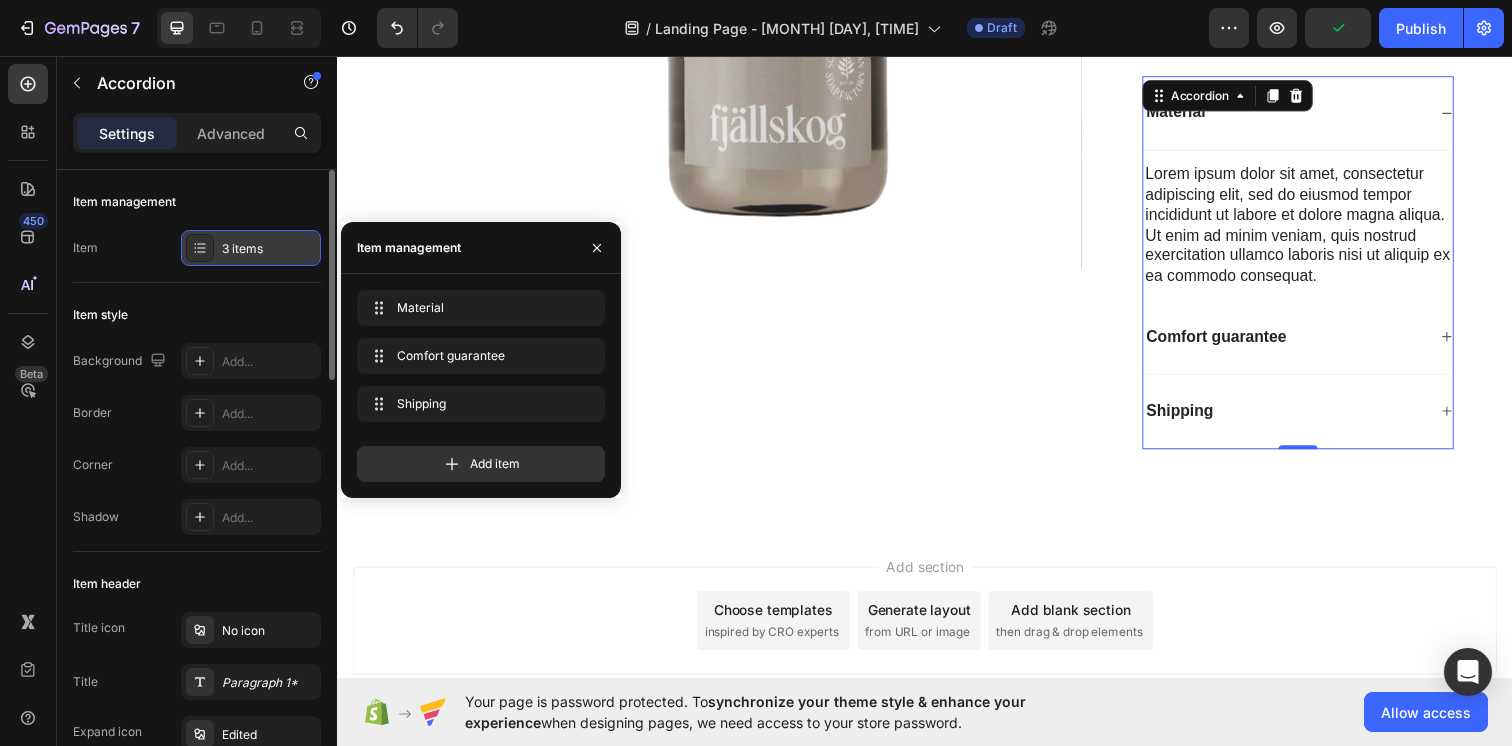 click on "3 items" at bounding box center (269, 249) 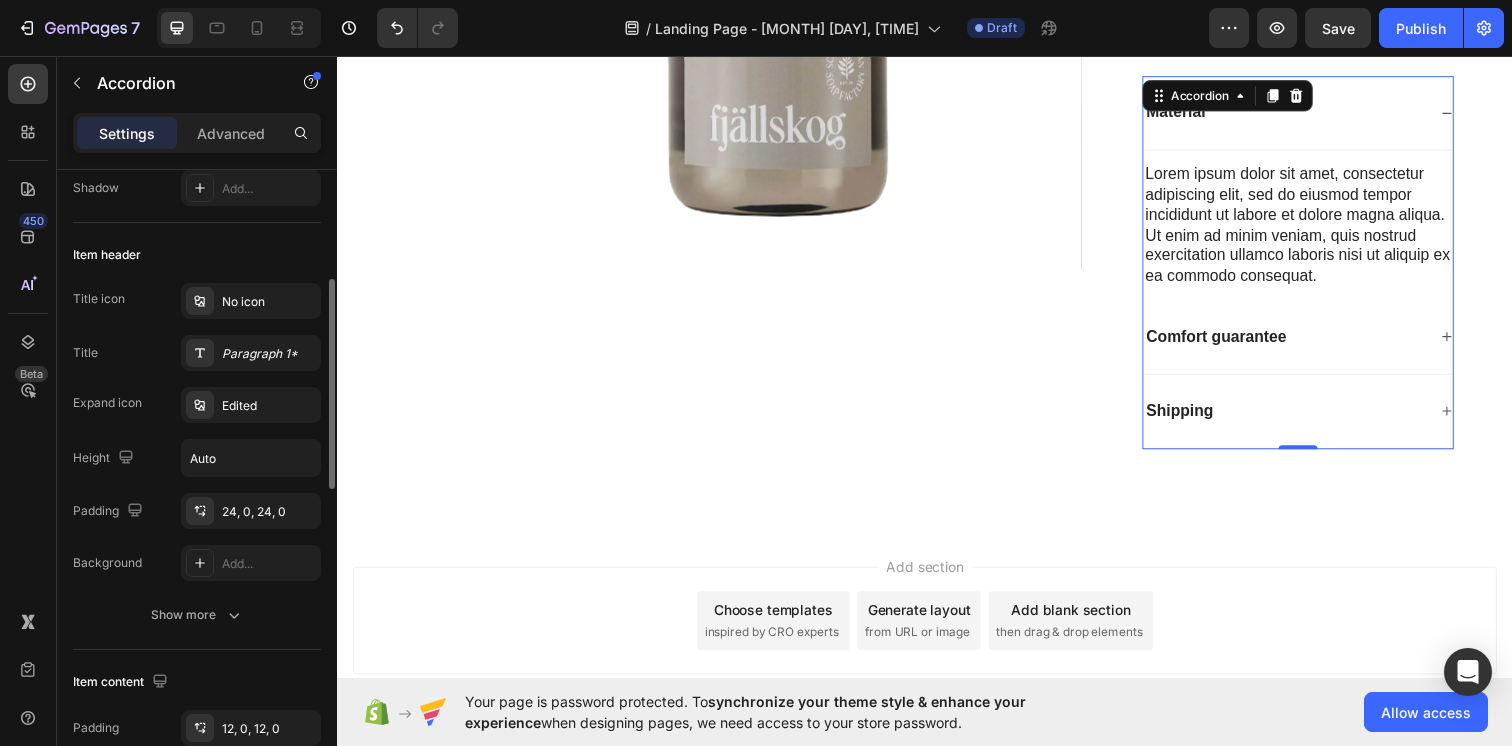 scroll, scrollTop: 327, scrollLeft: 0, axis: vertical 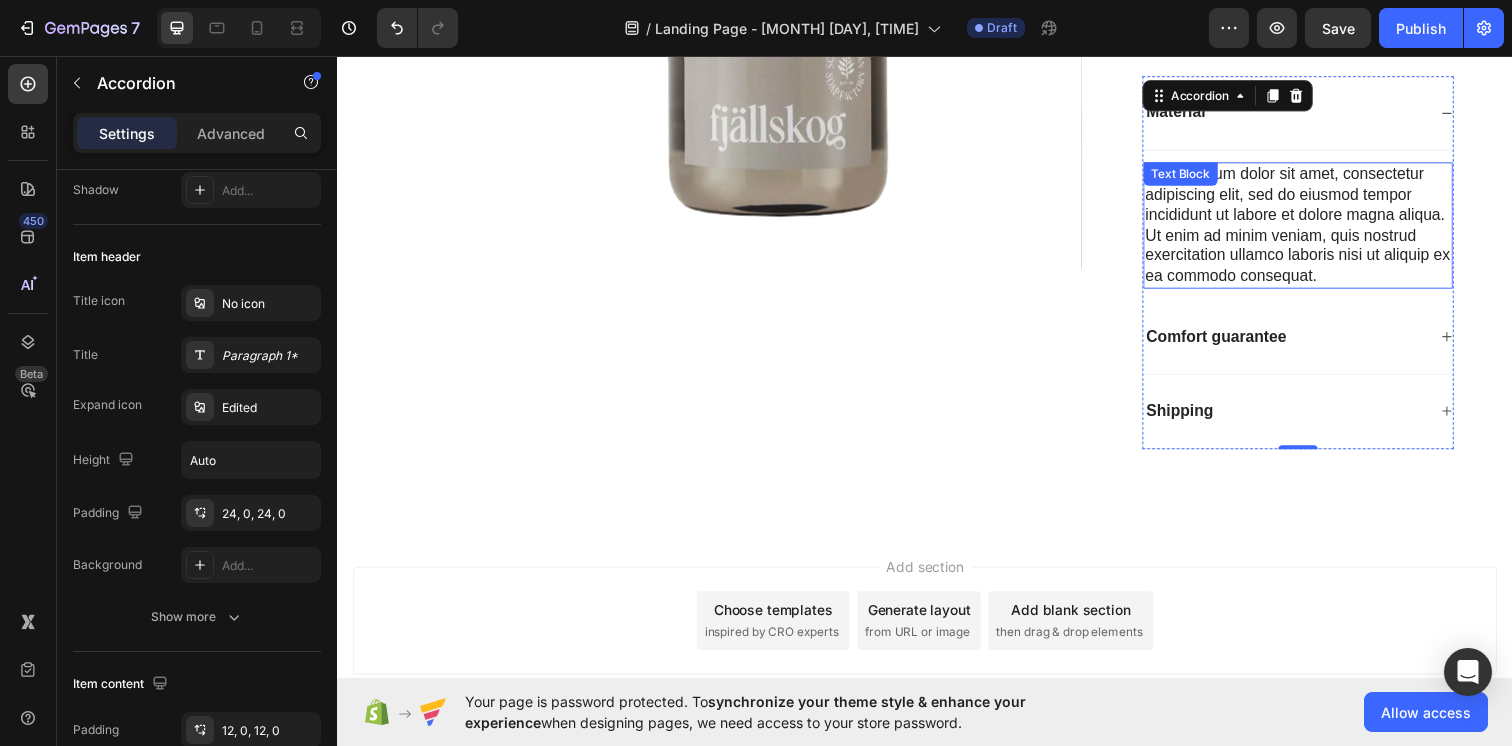 click on "Lorem ipsum dolor sit amet, consectetur adipiscing elit, sed do eiusmod tempor incididunt ut labore et dolore magna aliqua. Ut enim ad minim veniam, quis nostrud exercitation ullamco laboris nisi ut aliquip ex ea commodo consequat." at bounding box center (1318, 228) 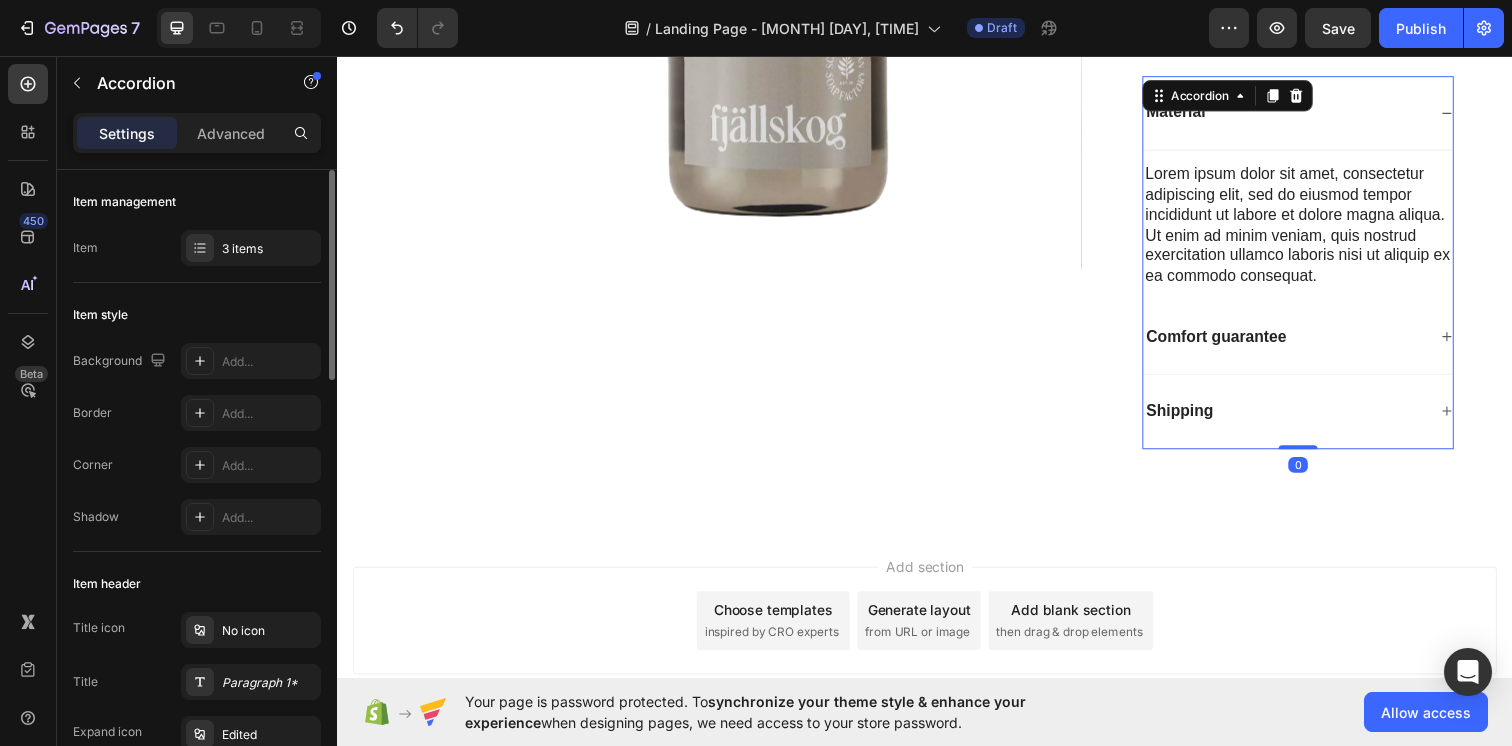 click on "Material" at bounding box center [1304, 113] 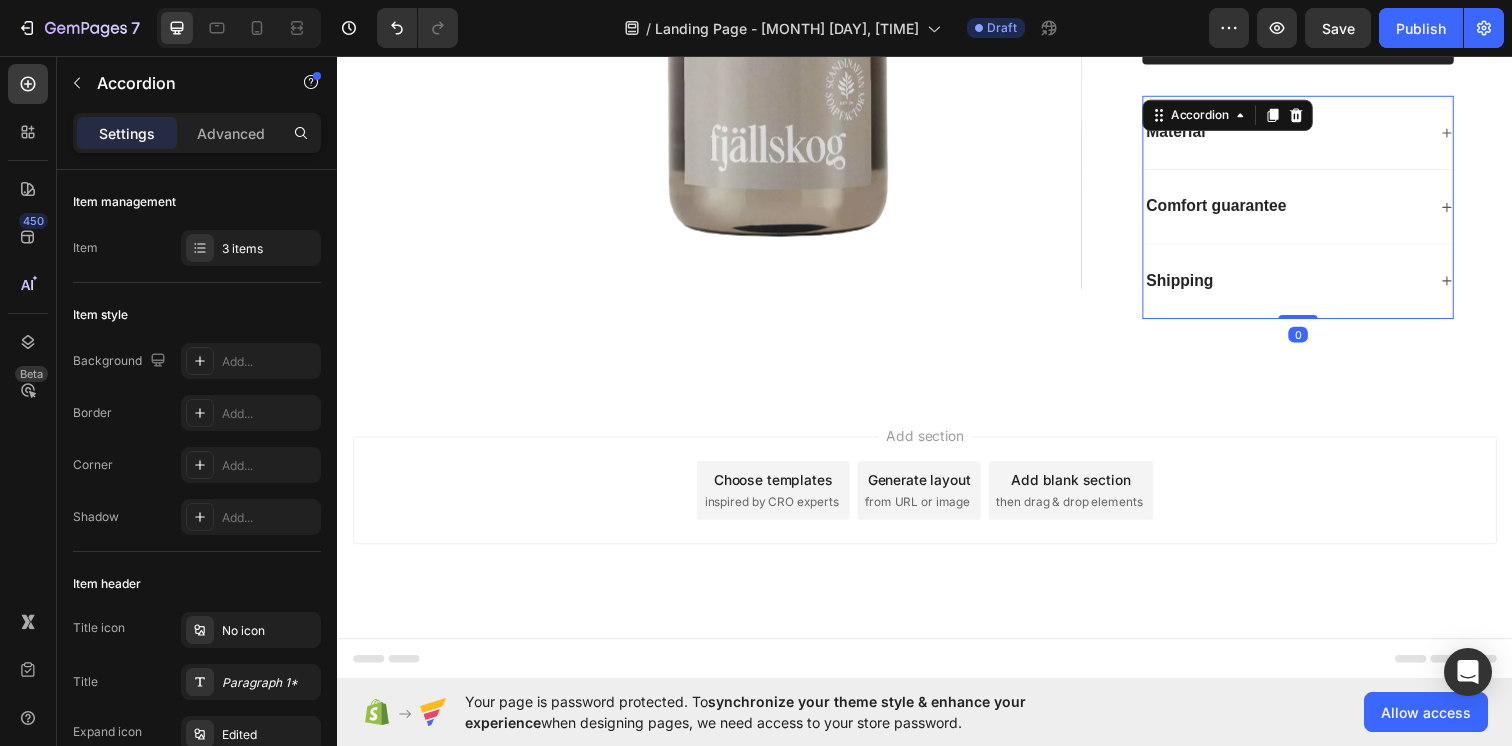 click on "Material" at bounding box center (1318, 134) 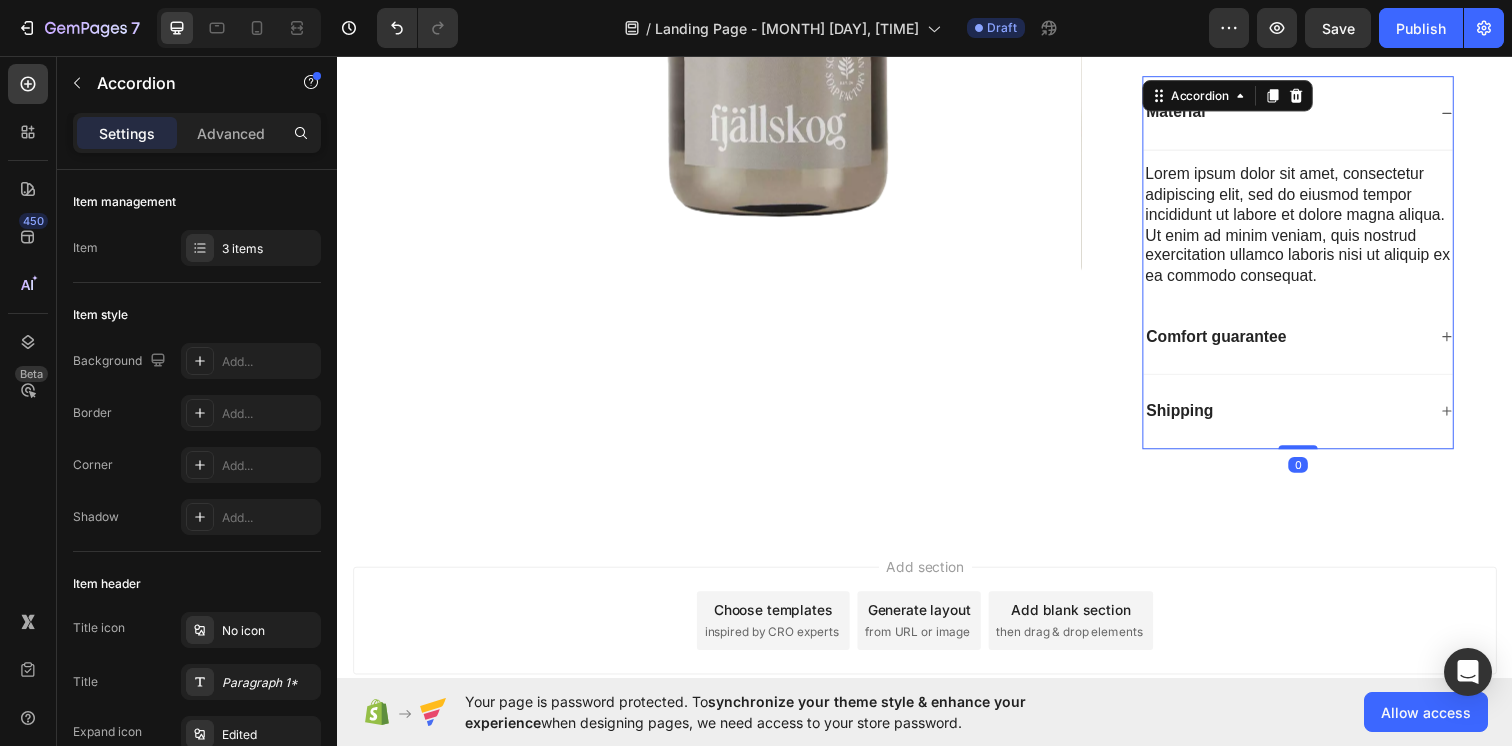 click on "Material" at bounding box center (1304, 113) 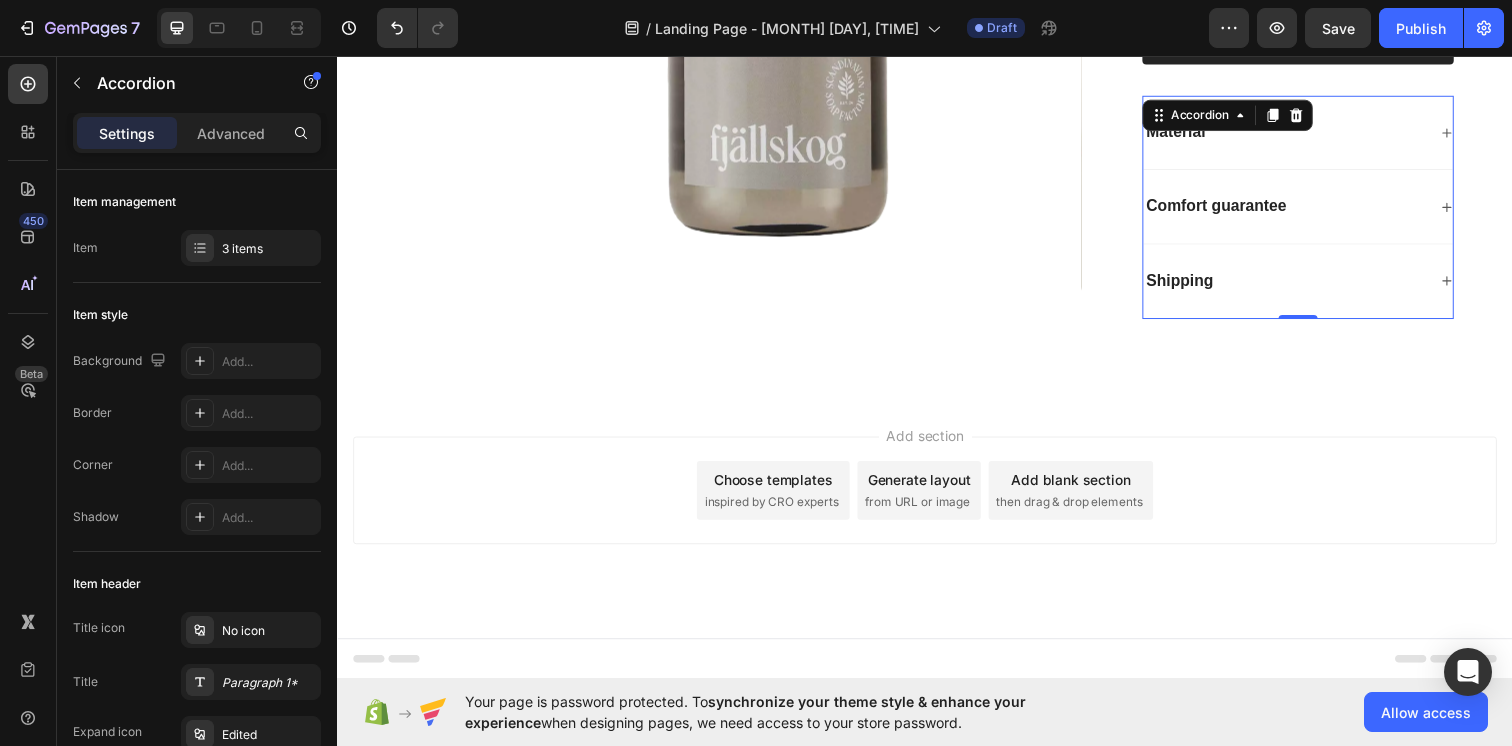 click on "Material" at bounding box center (1304, 133) 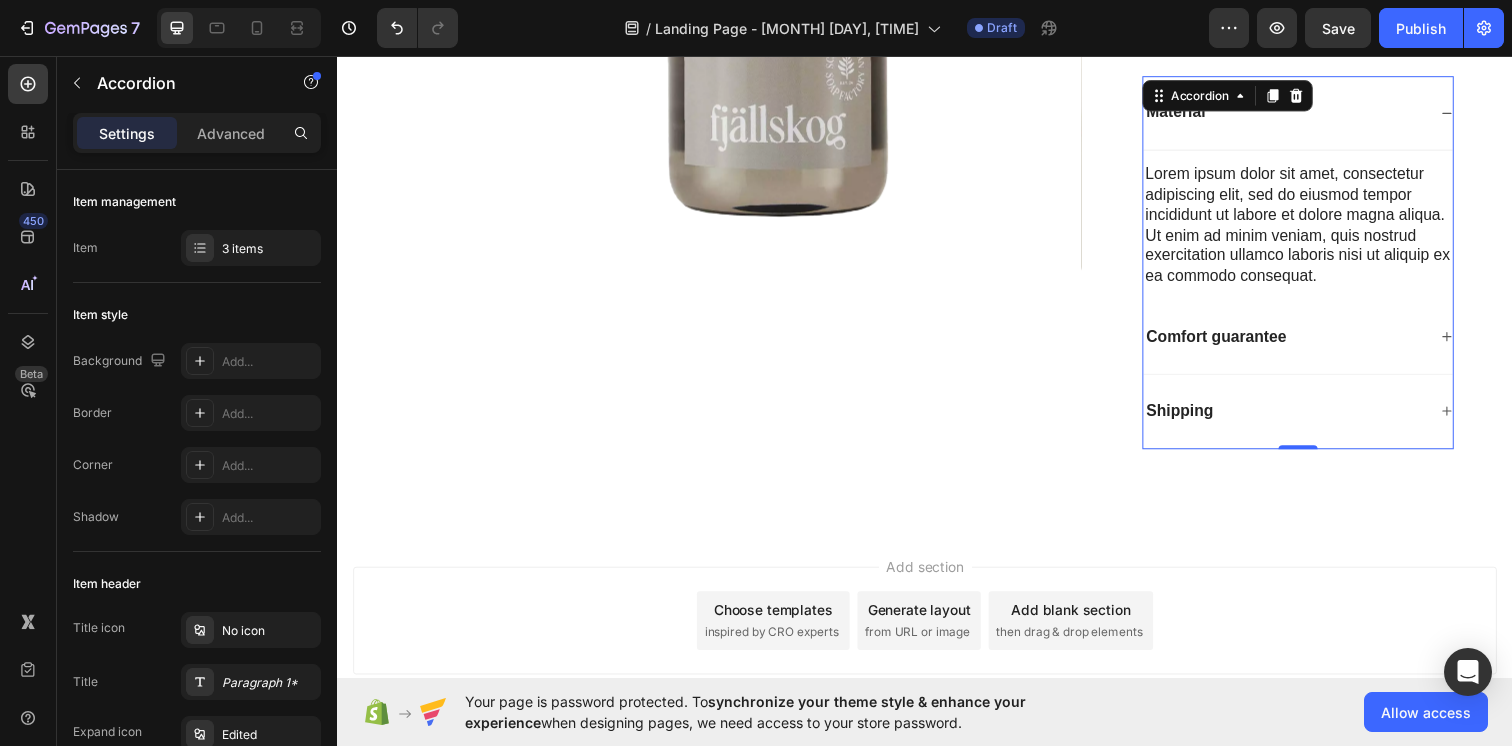 click on "Material" at bounding box center [1304, 113] 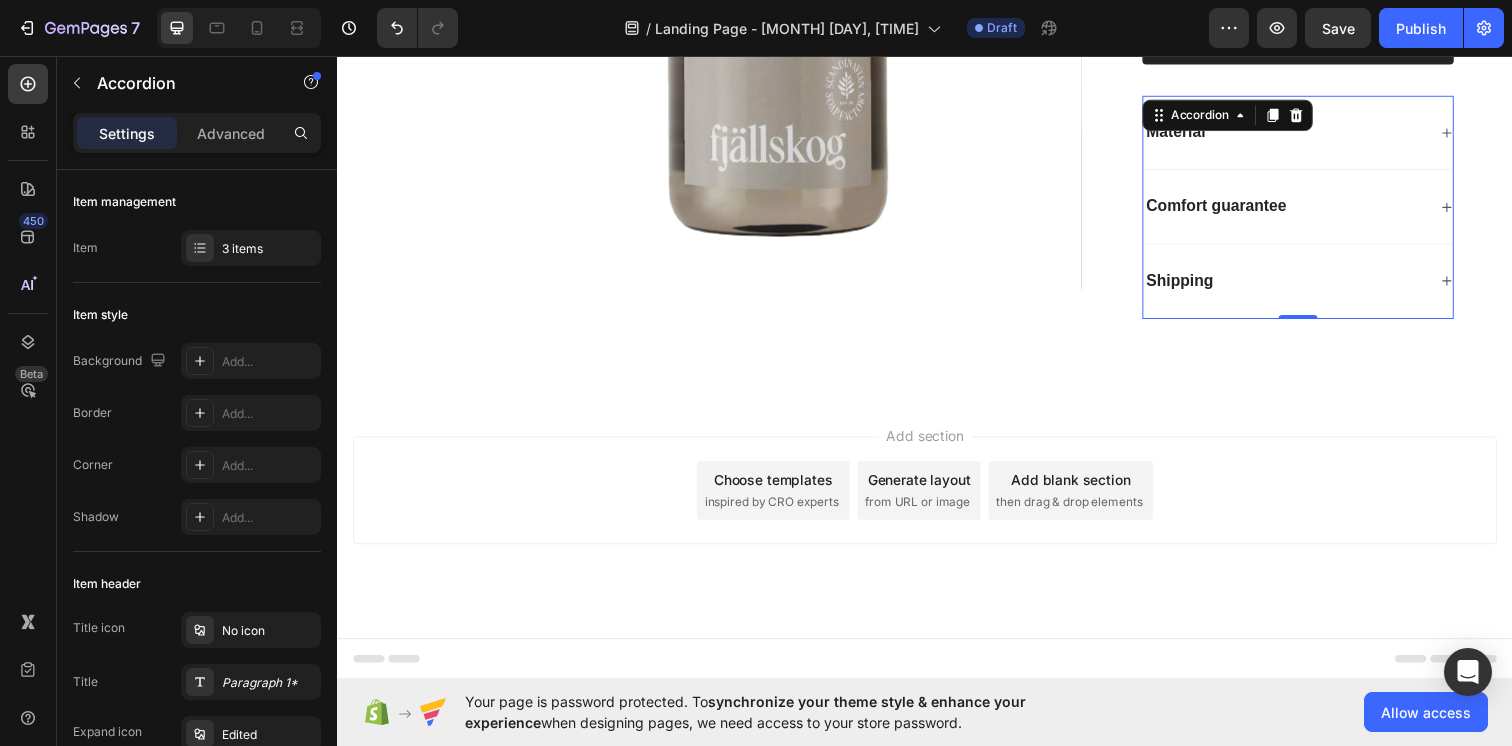 click on "Material" at bounding box center (1304, 133) 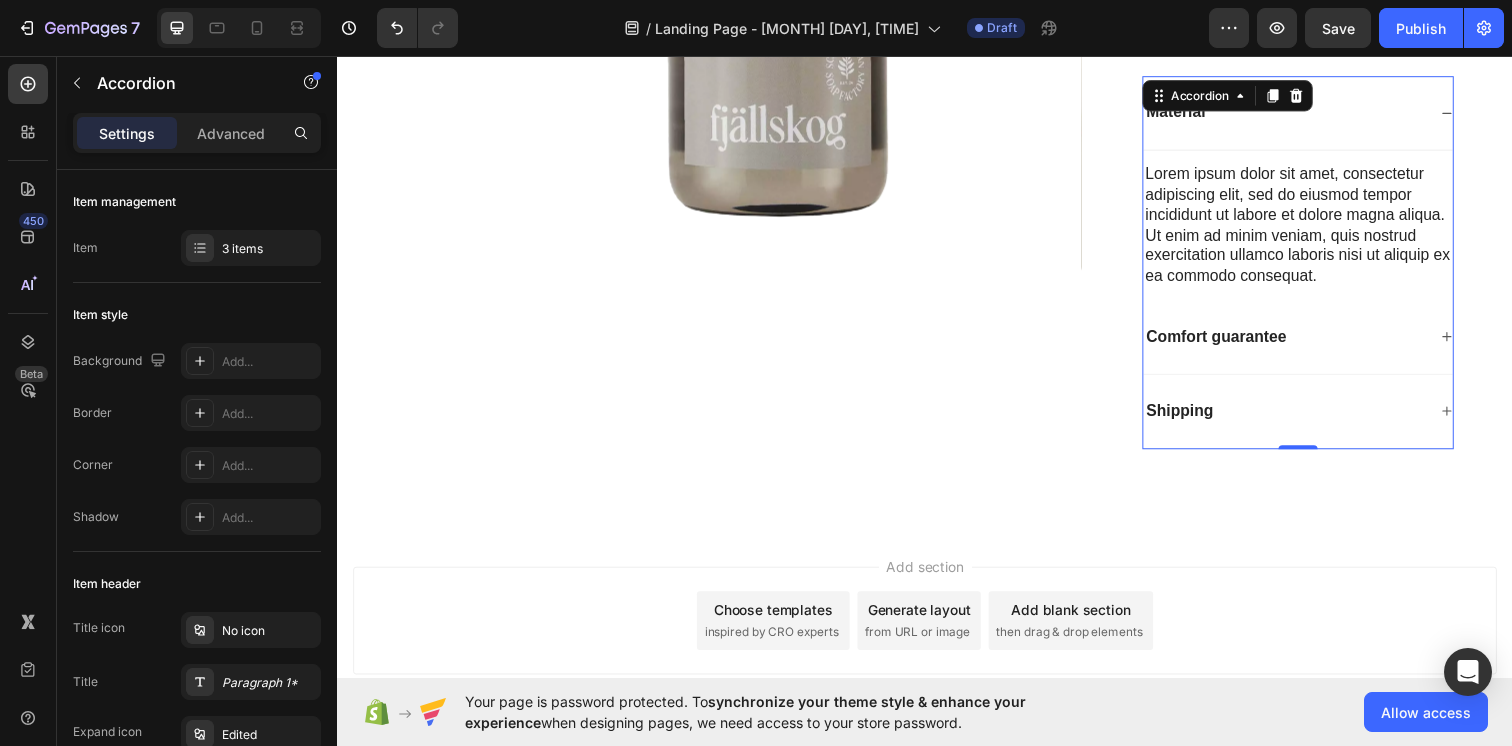 click on "Material" at bounding box center [1304, 113] 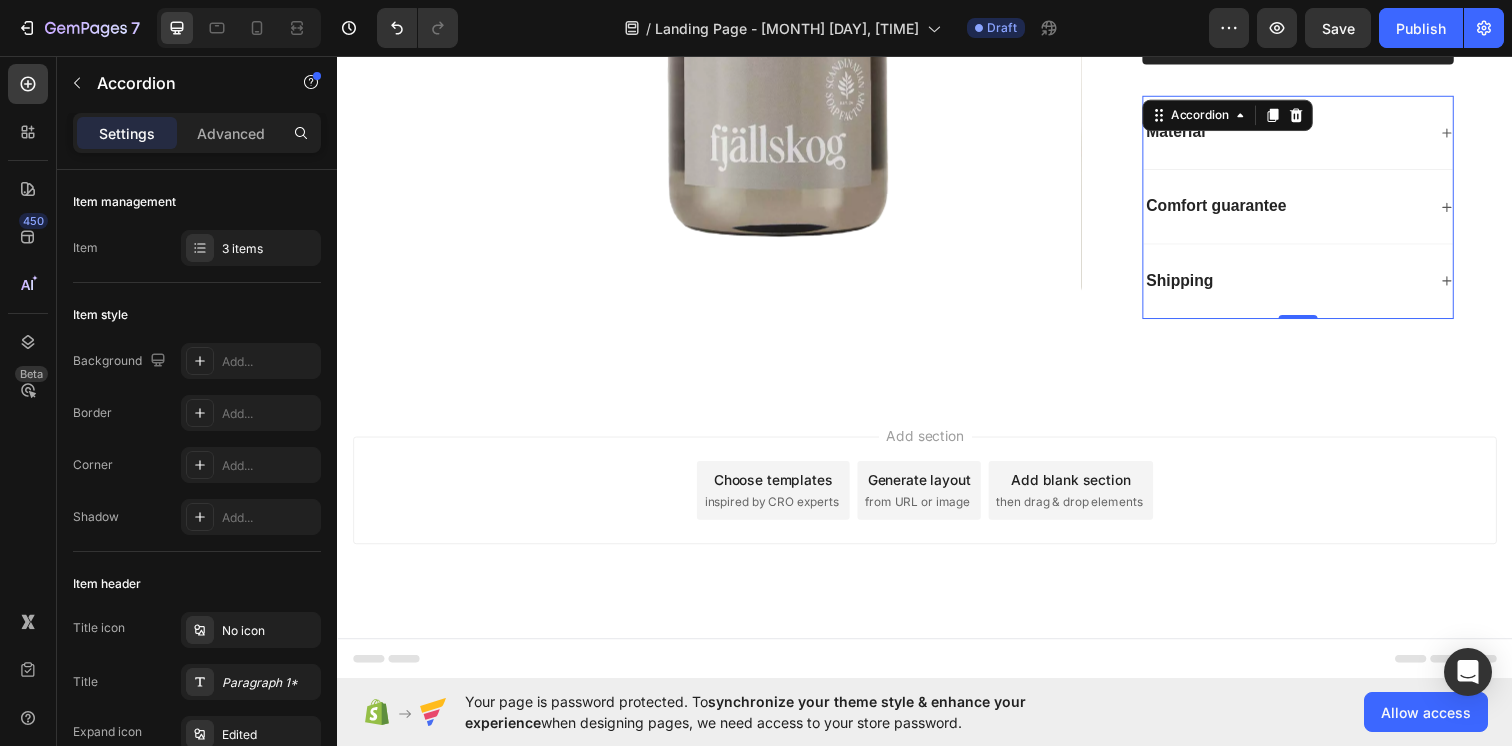 click on "Material" at bounding box center (1304, 133) 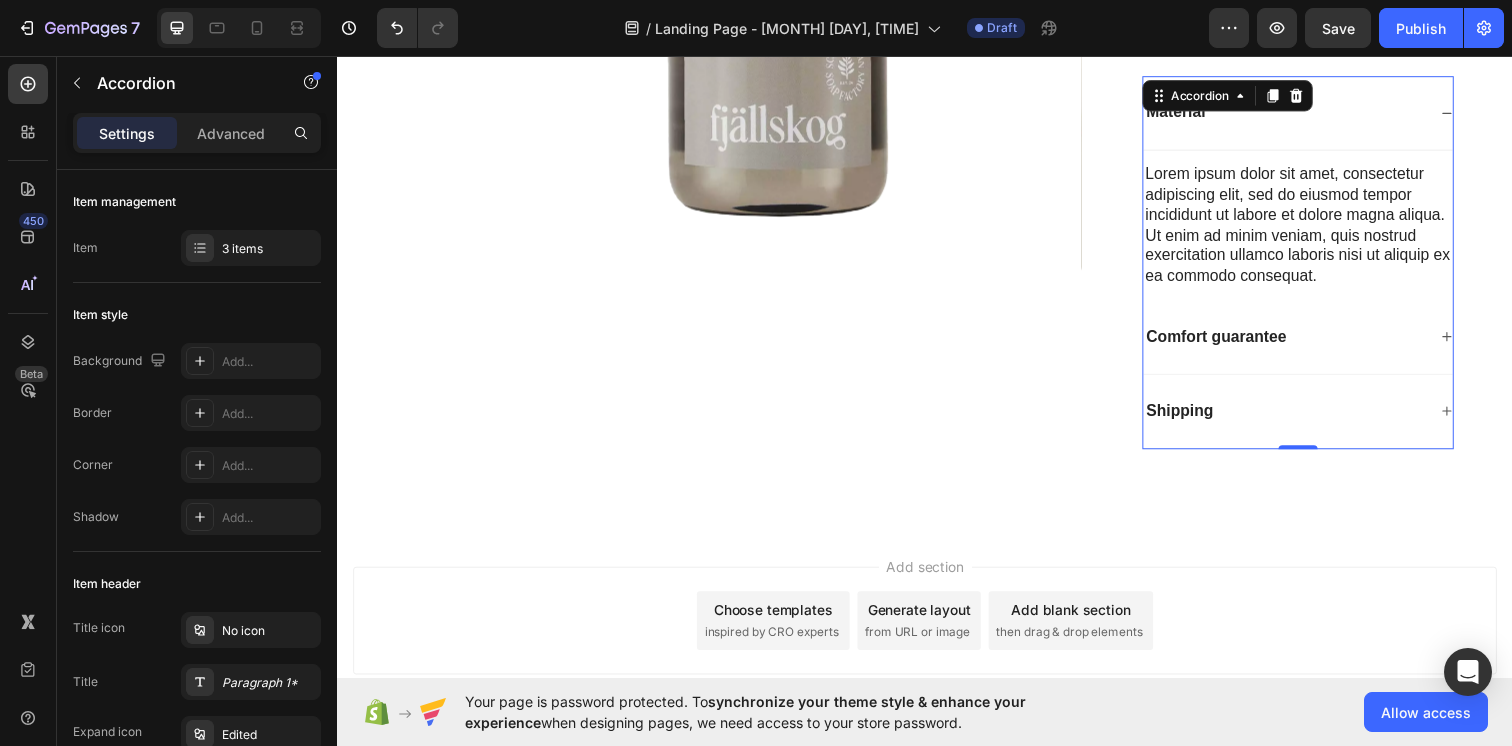click on "Material" at bounding box center (1304, 113) 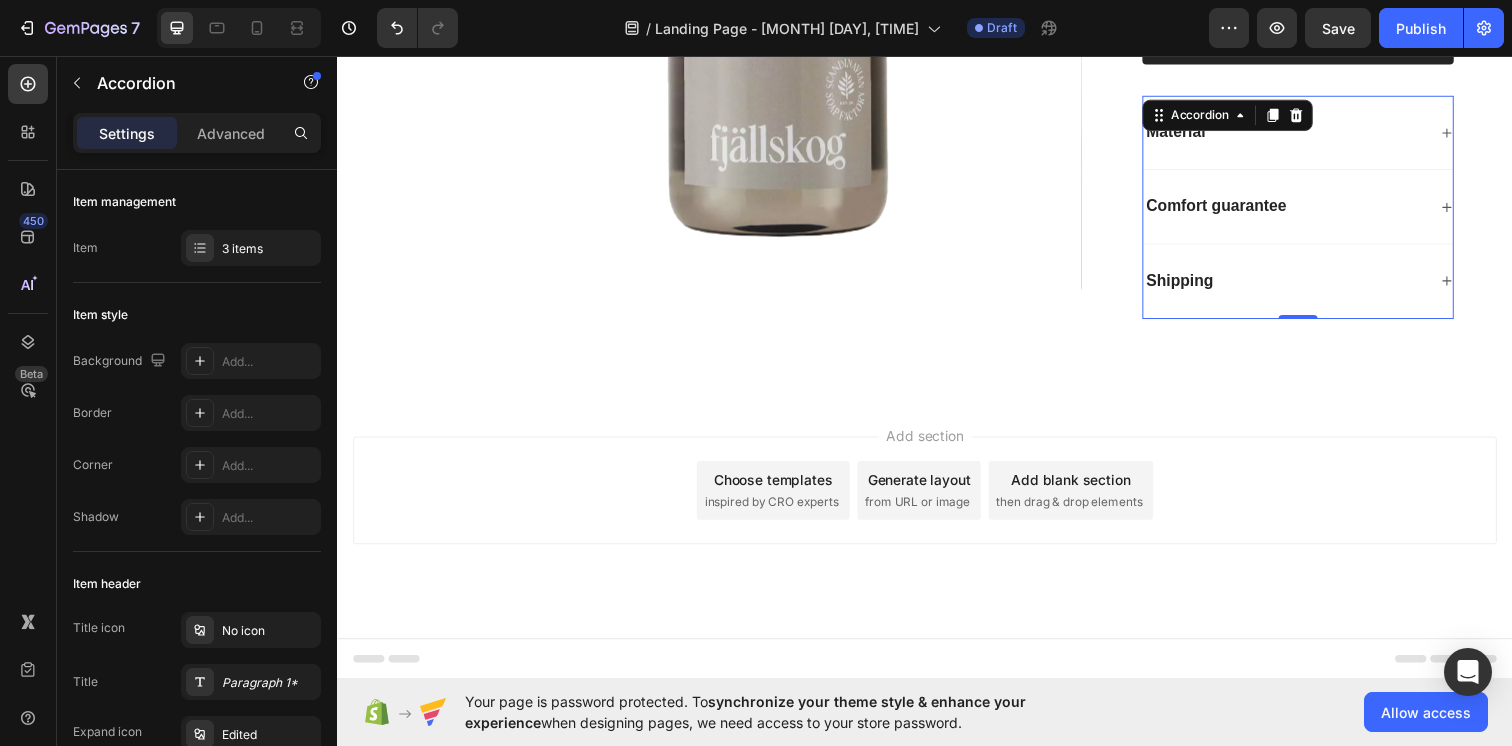 click on "Material" at bounding box center [1304, 133] 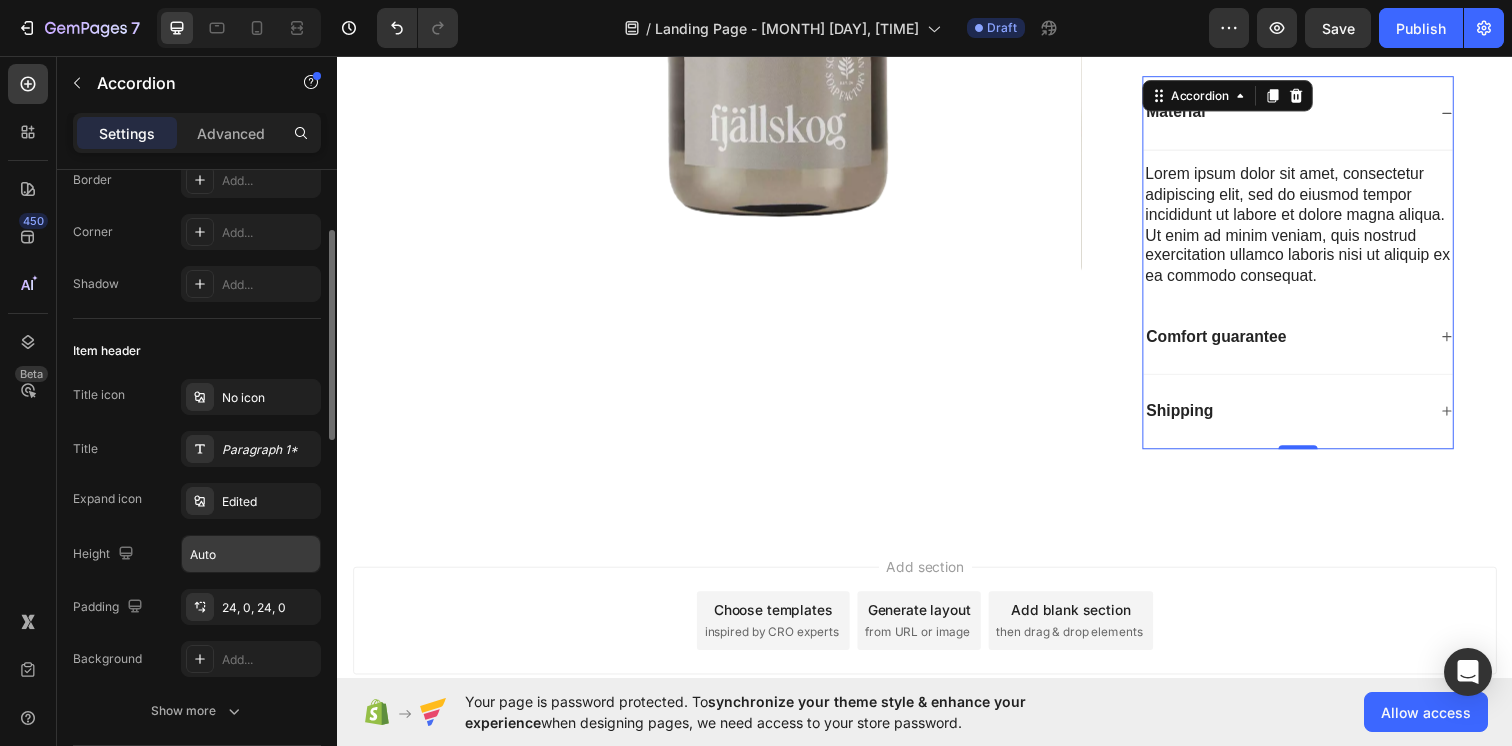 scroll, scrollTop: 244, scrollLeft: 0, axis: vertical 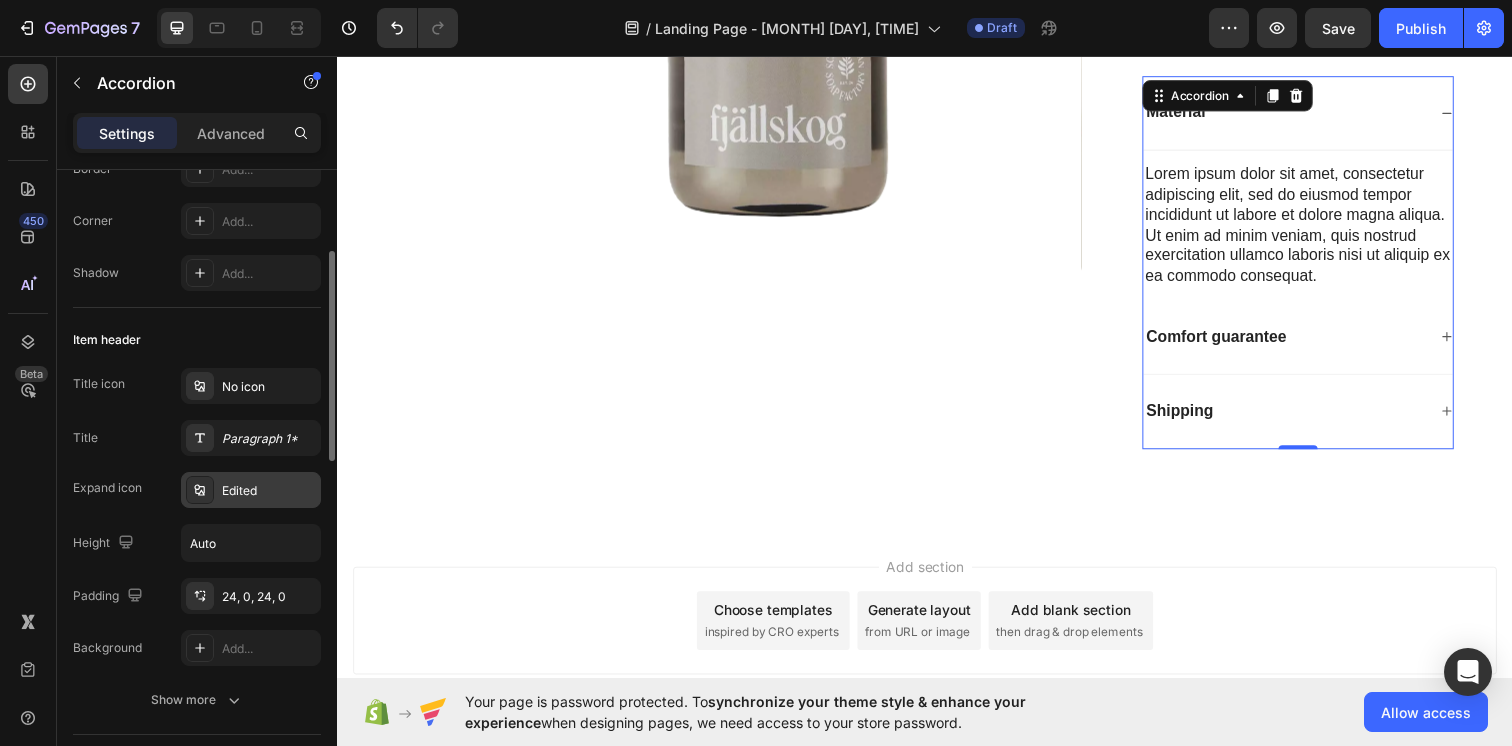 click on "Edited" at bounding box center [251, 490] 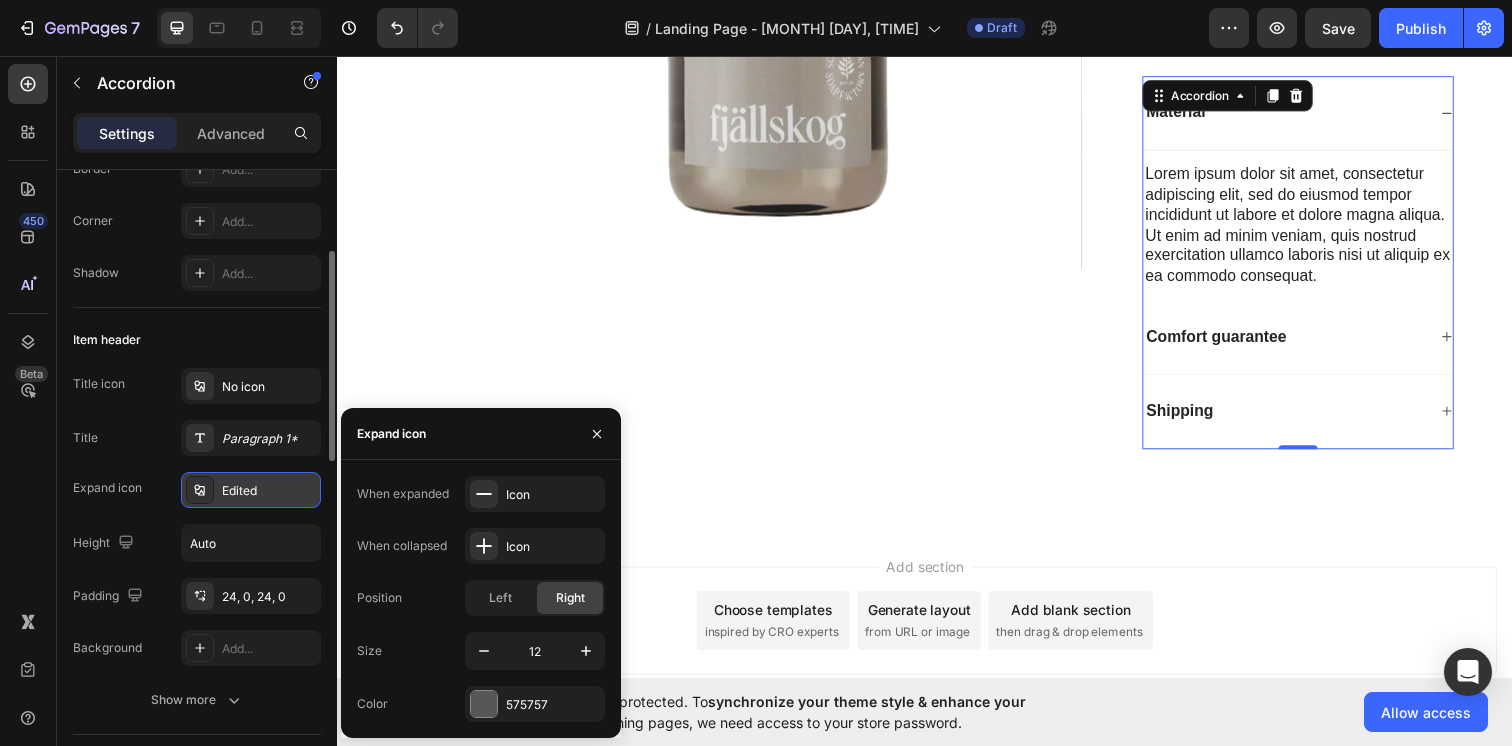 click on "Edited" at bounding box center [251, 490] 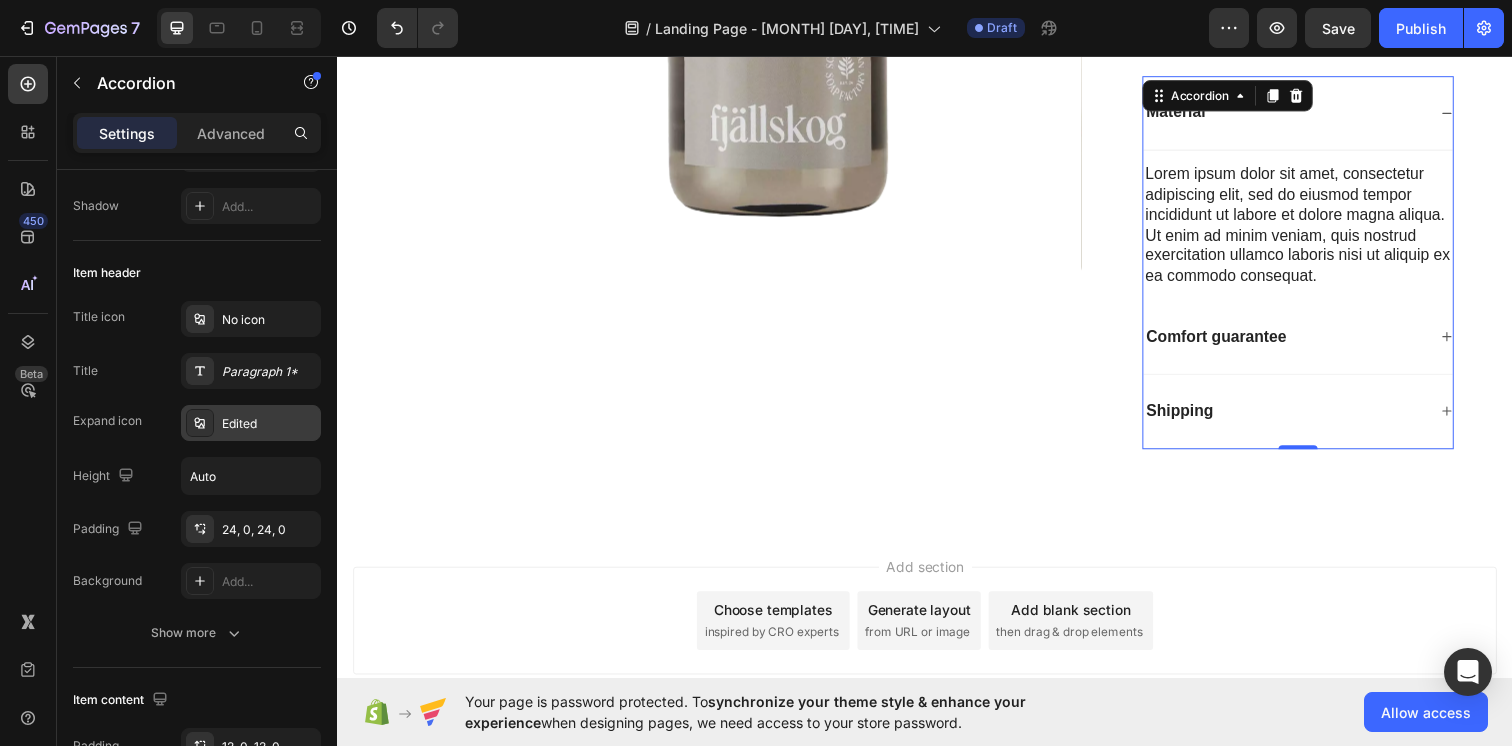 scroll, scrollTop: 0, scrollLeft: 0, axis: both 